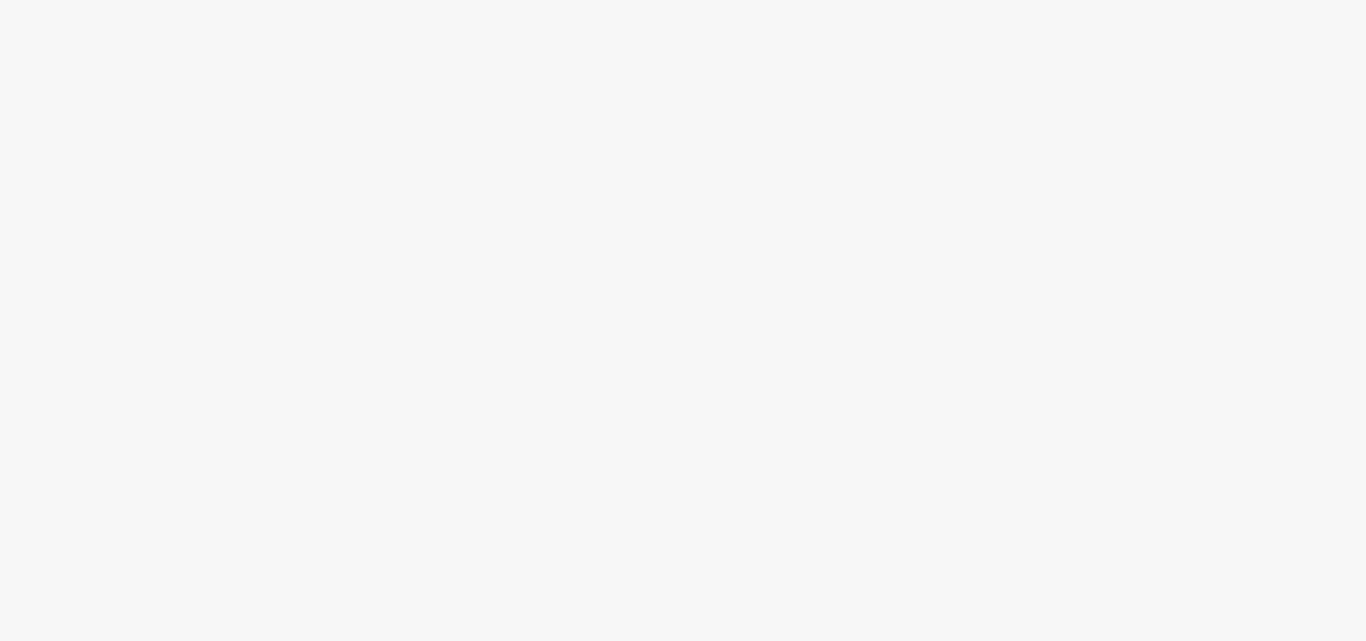 scroll, scrollTop: 0, scrollLeft: 0, axis: both 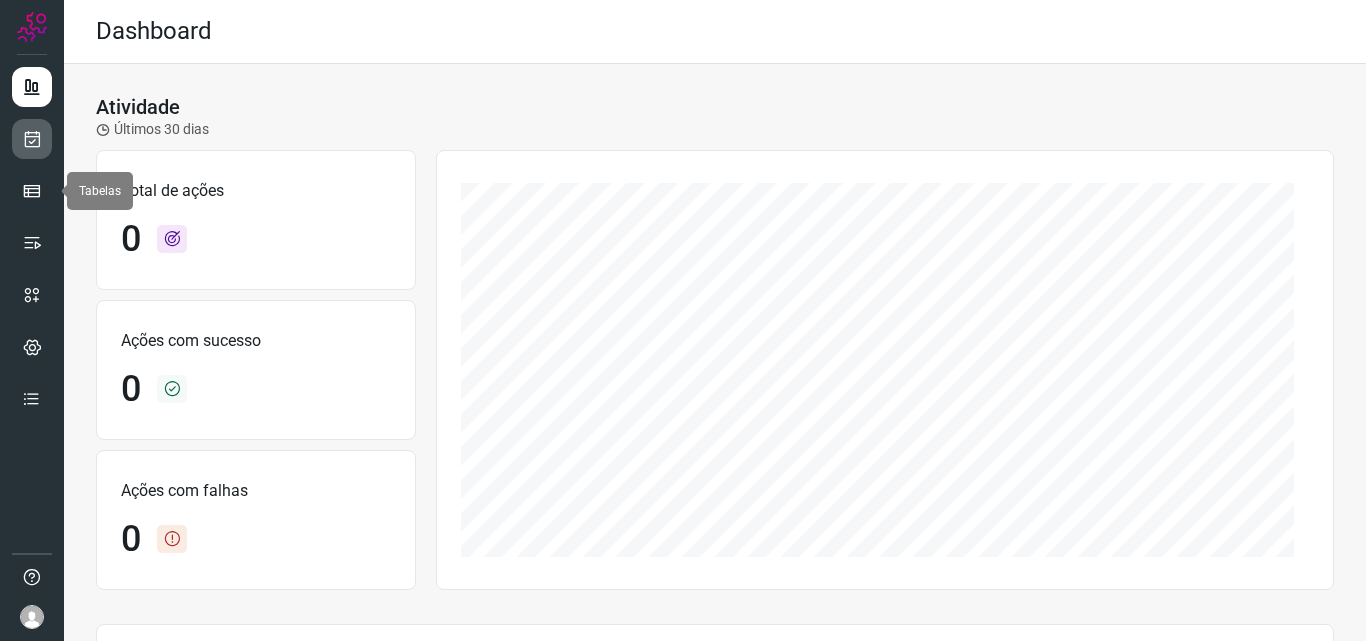 click at bounding box center [32, 139] 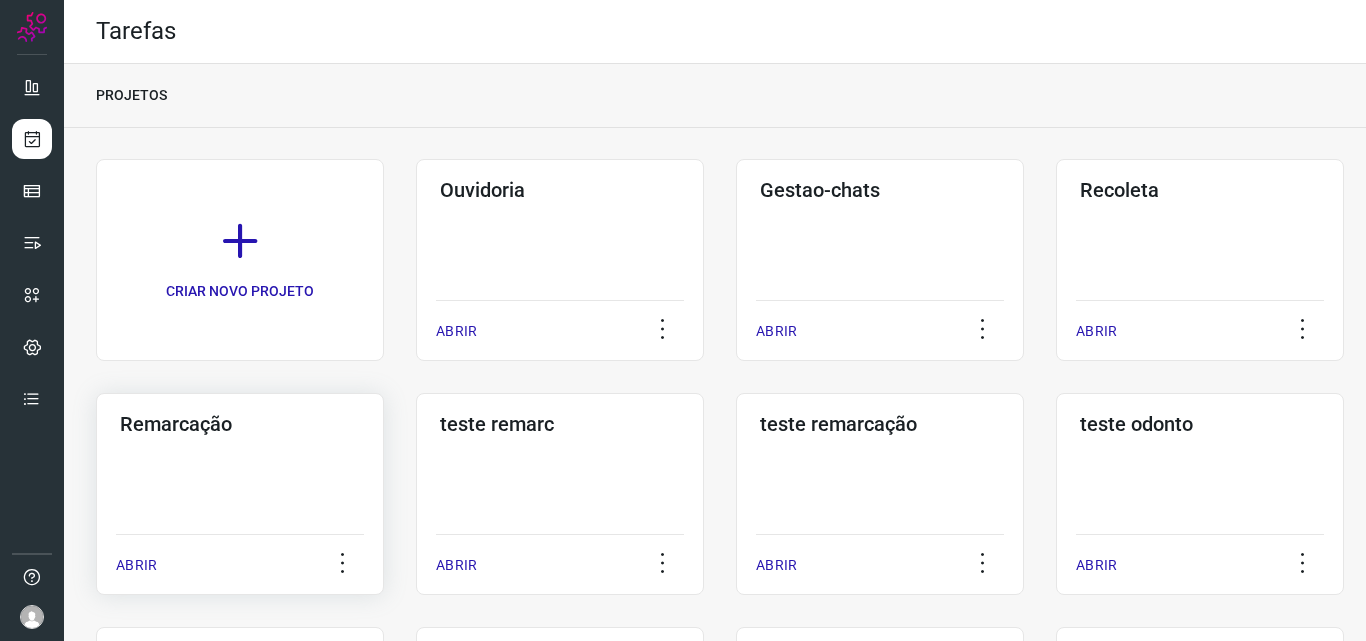 click on "Remarcação  ABRIR" 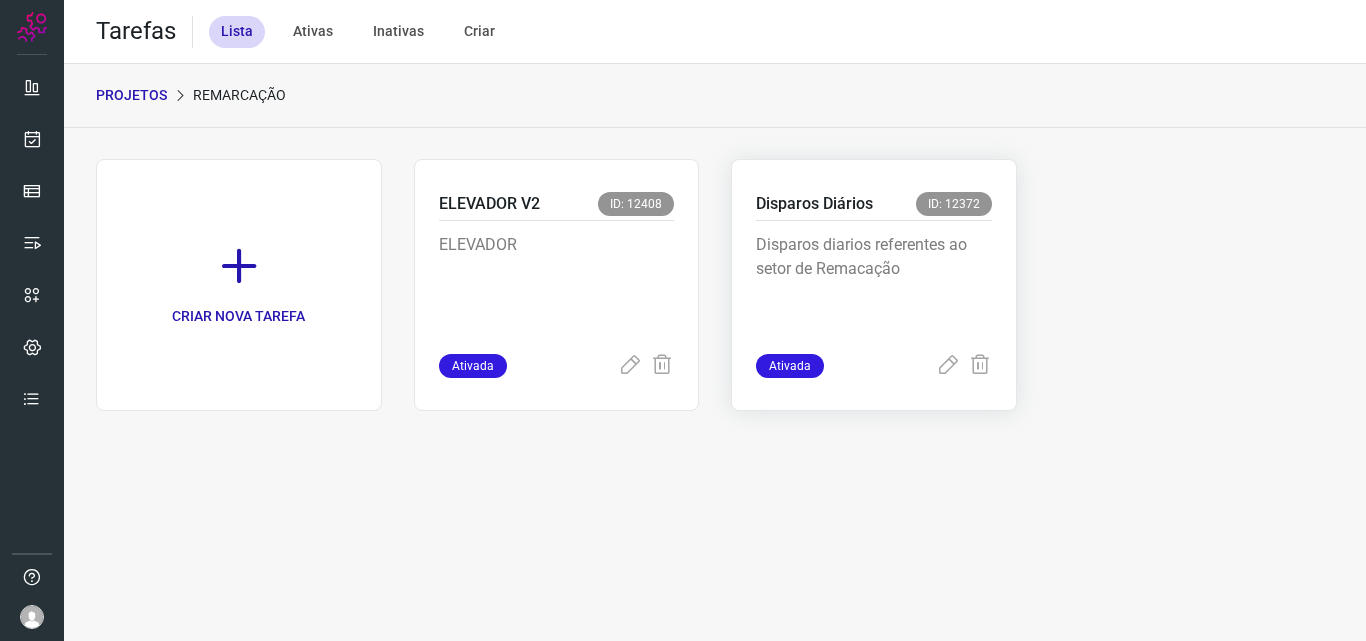 click on "Disparos diarios referentes ao setor de Remacação" at bounding box center [874, 283] 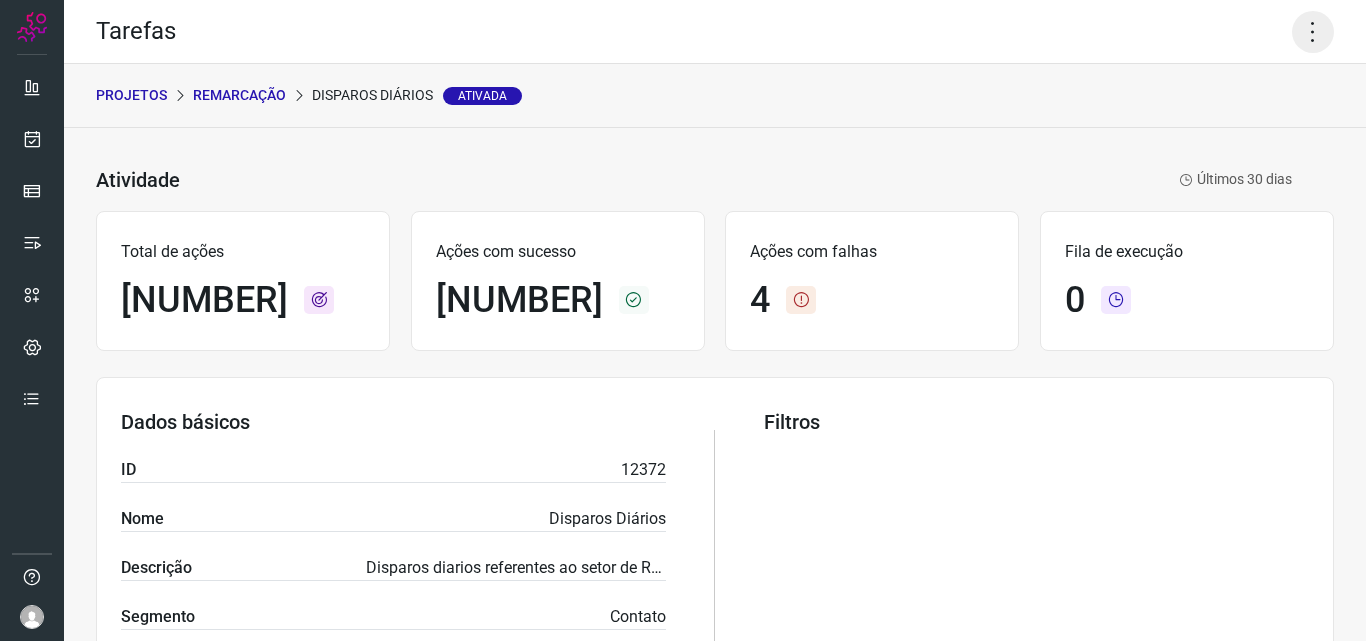 click 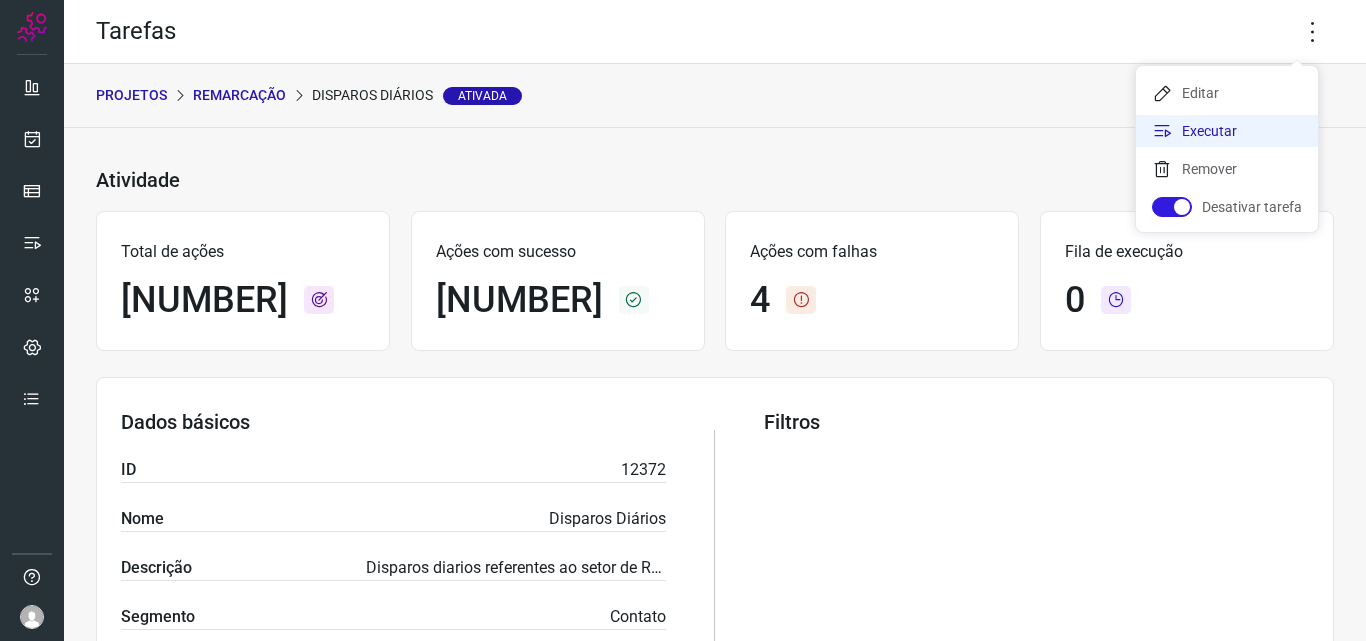 click on "Executar" 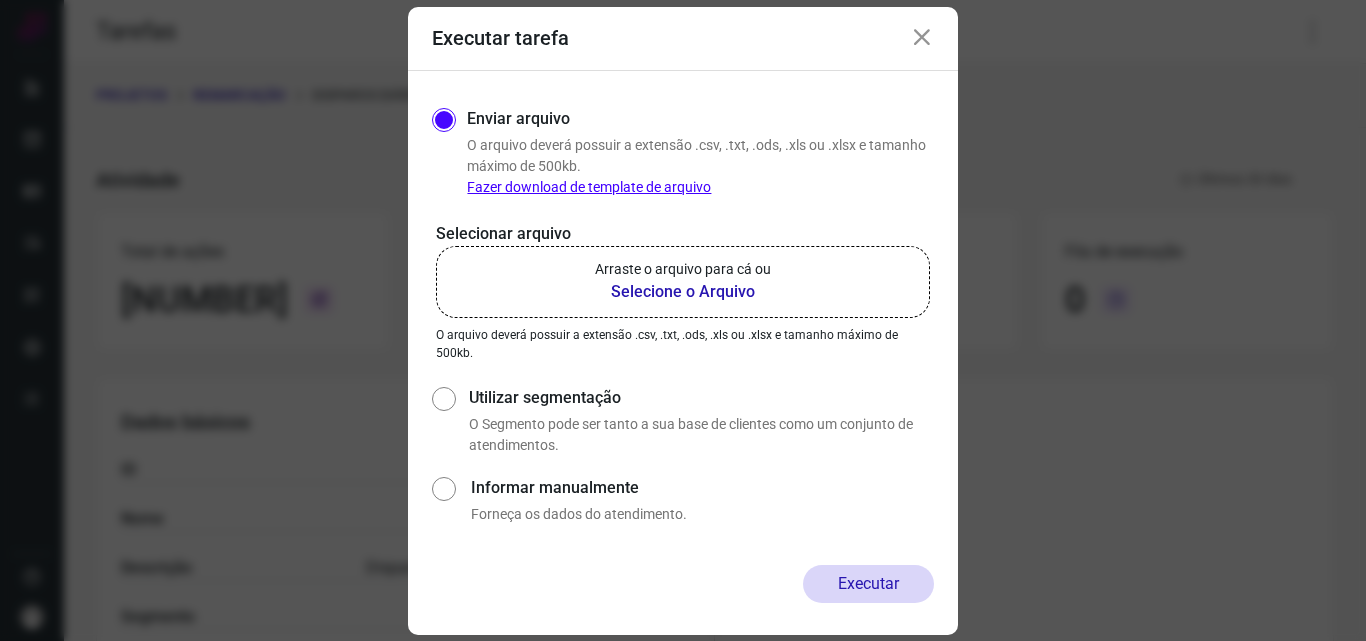 click on "Selecione o Arquivo" at bounding box center [683, 292] 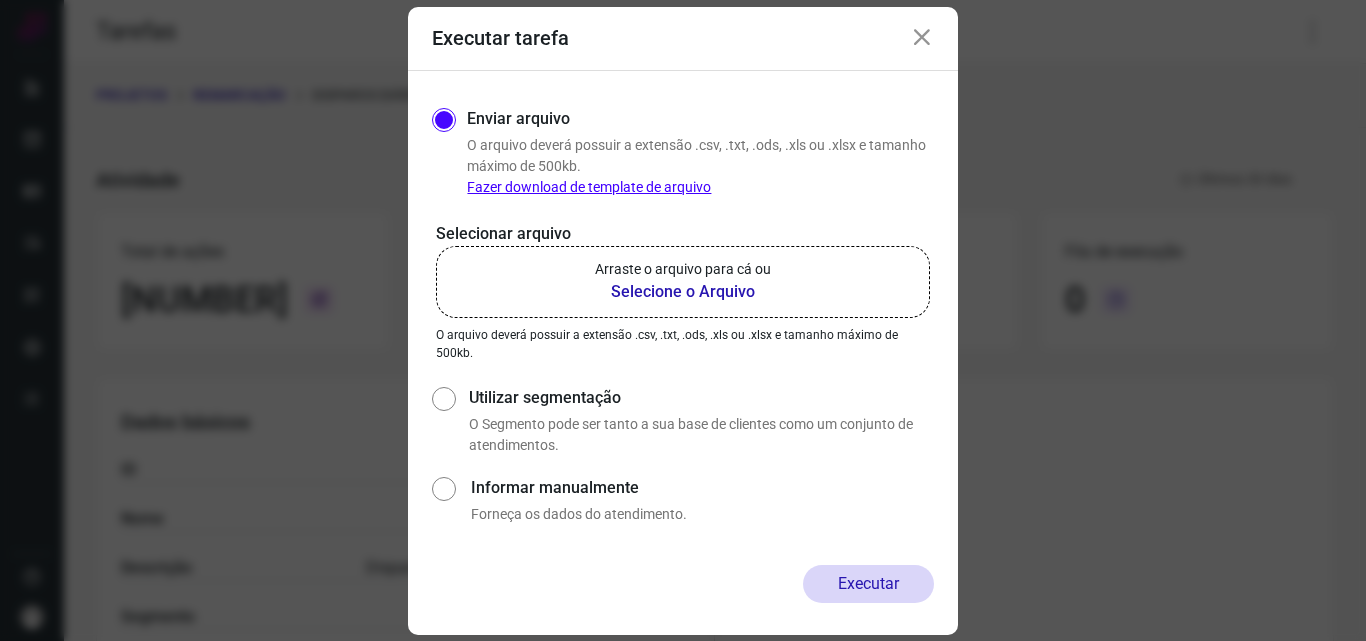 click at bounding box center [922, 38] 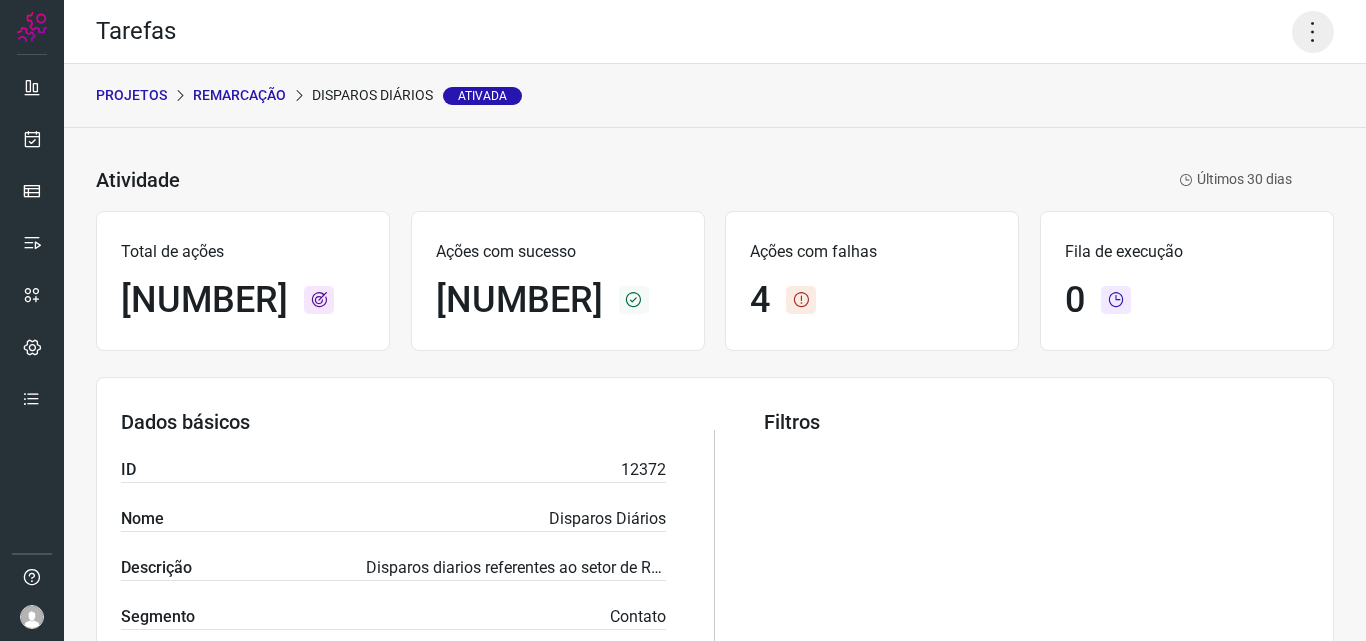 click 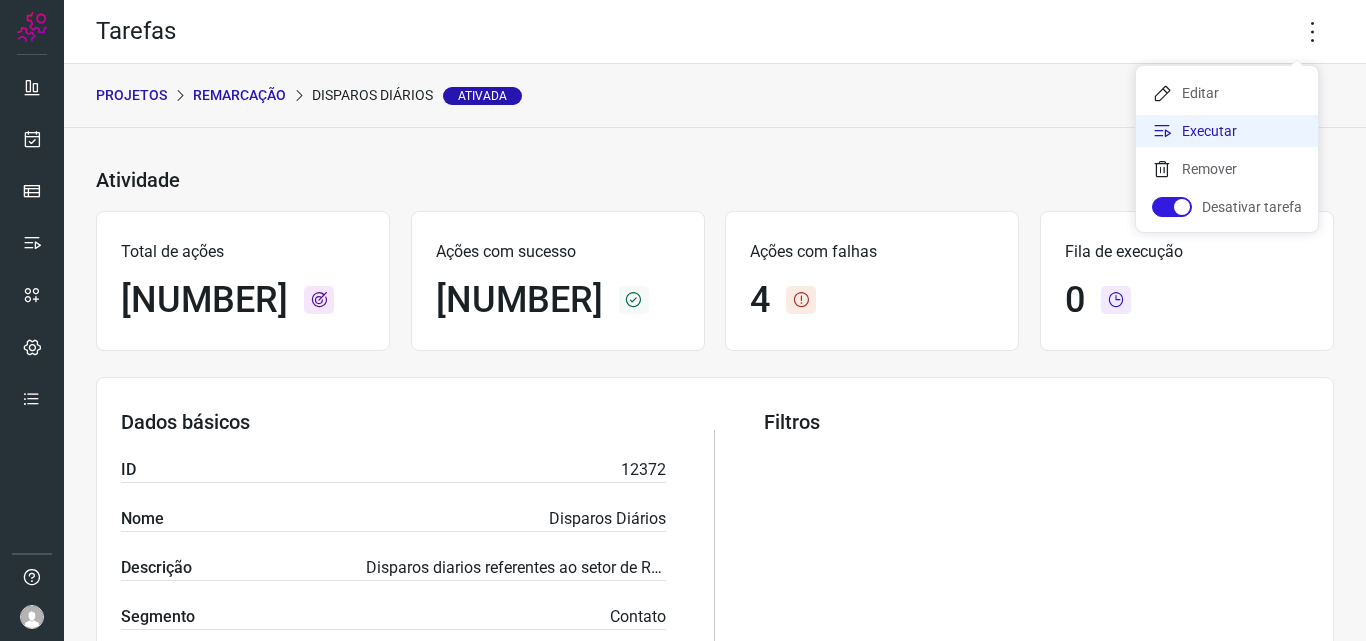 click on "Executar" 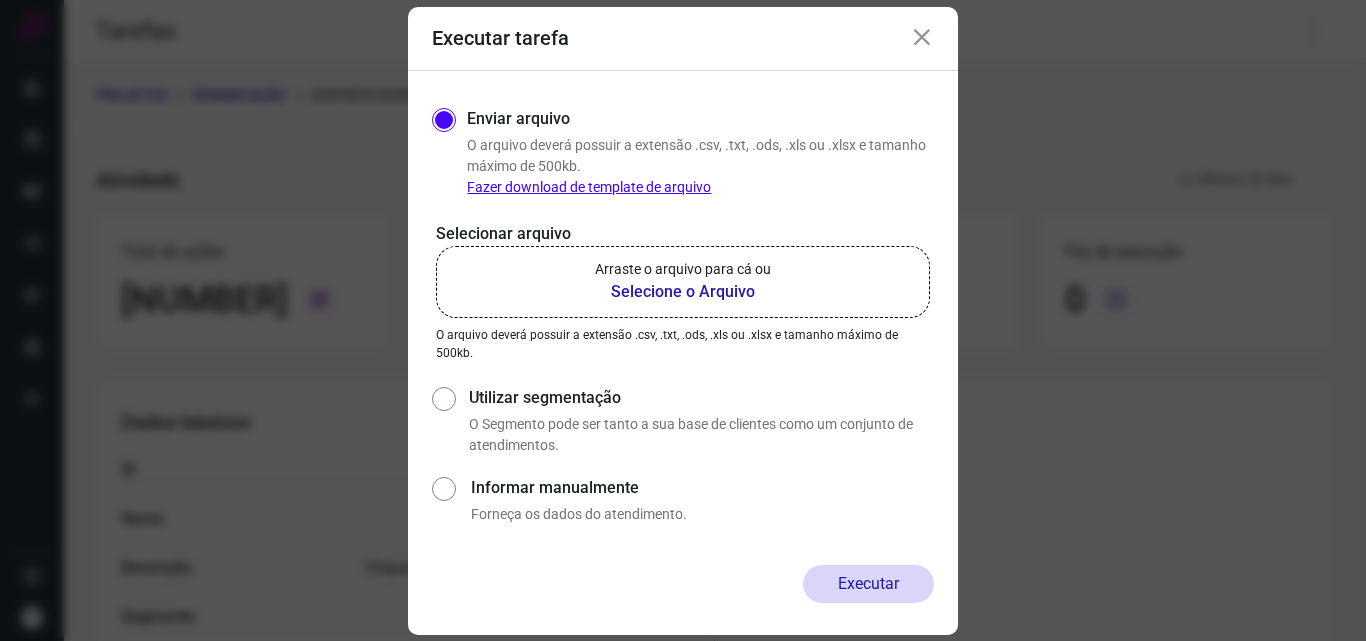 click on "Selecione o Arquivo" at bounding box center [683, 292] 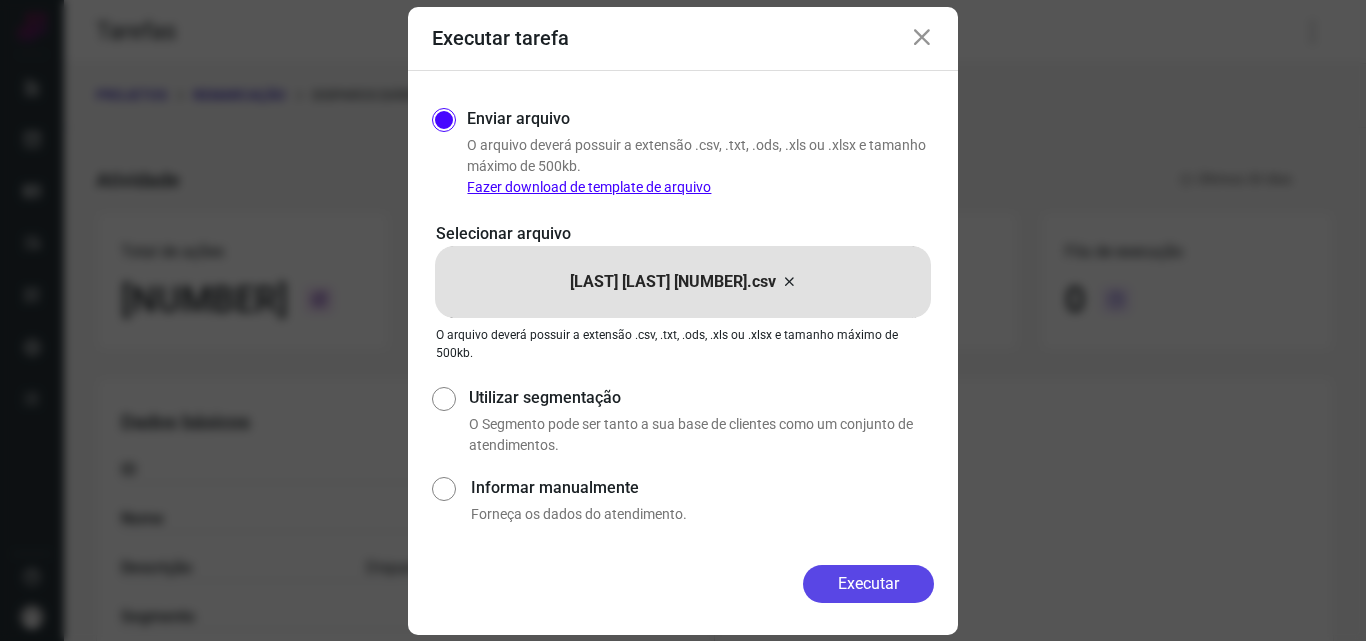 click on "Executar" at bounding box center [868, 584] 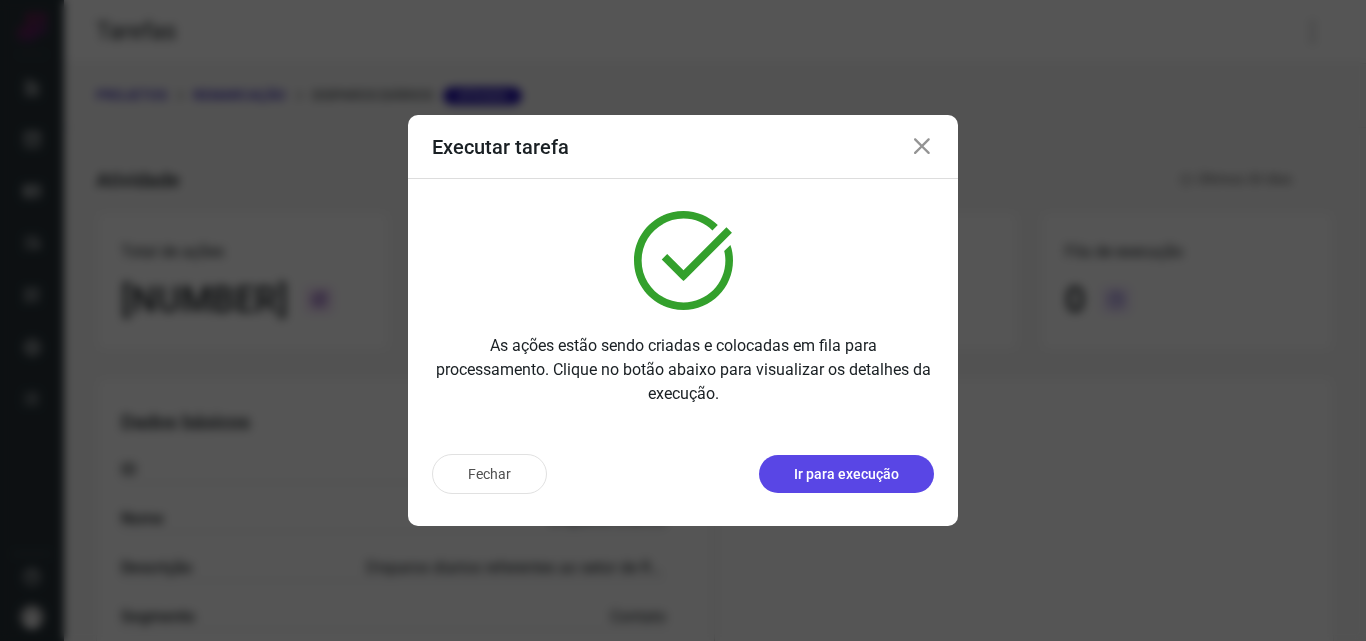 click on "Ir para execução" at bounding box center (846, 474) 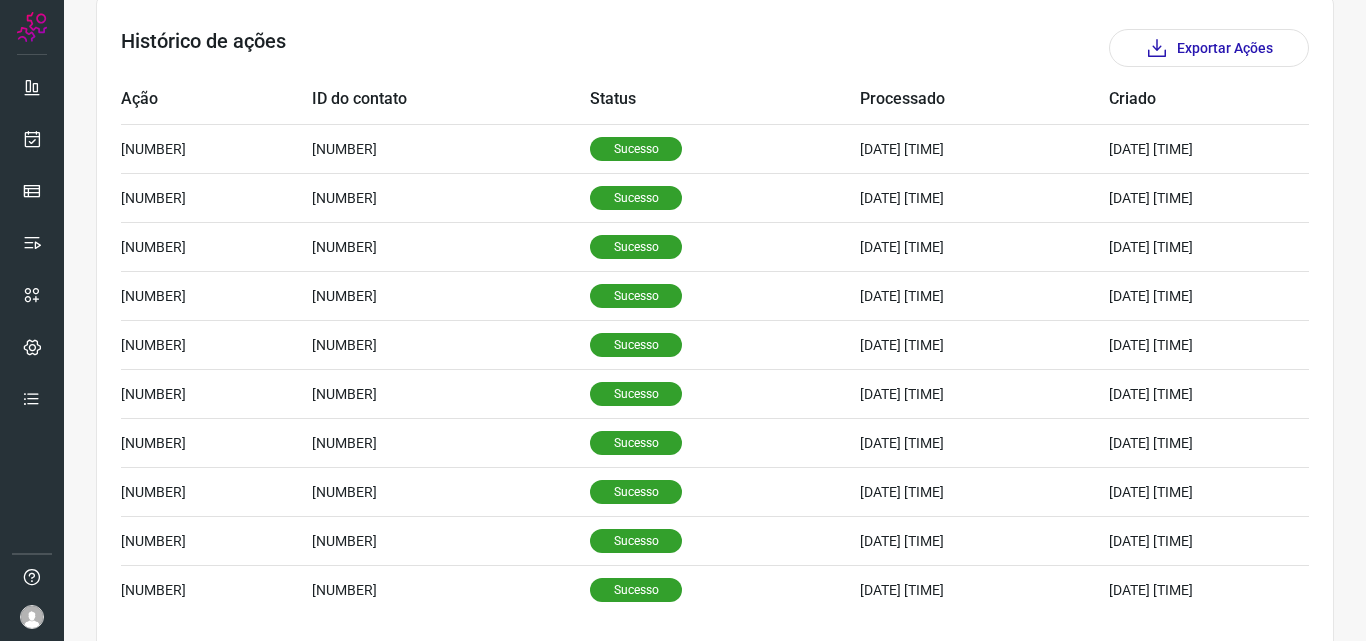 scroll, scrollTop: 674, scrollLeft: 0, axis: vertical 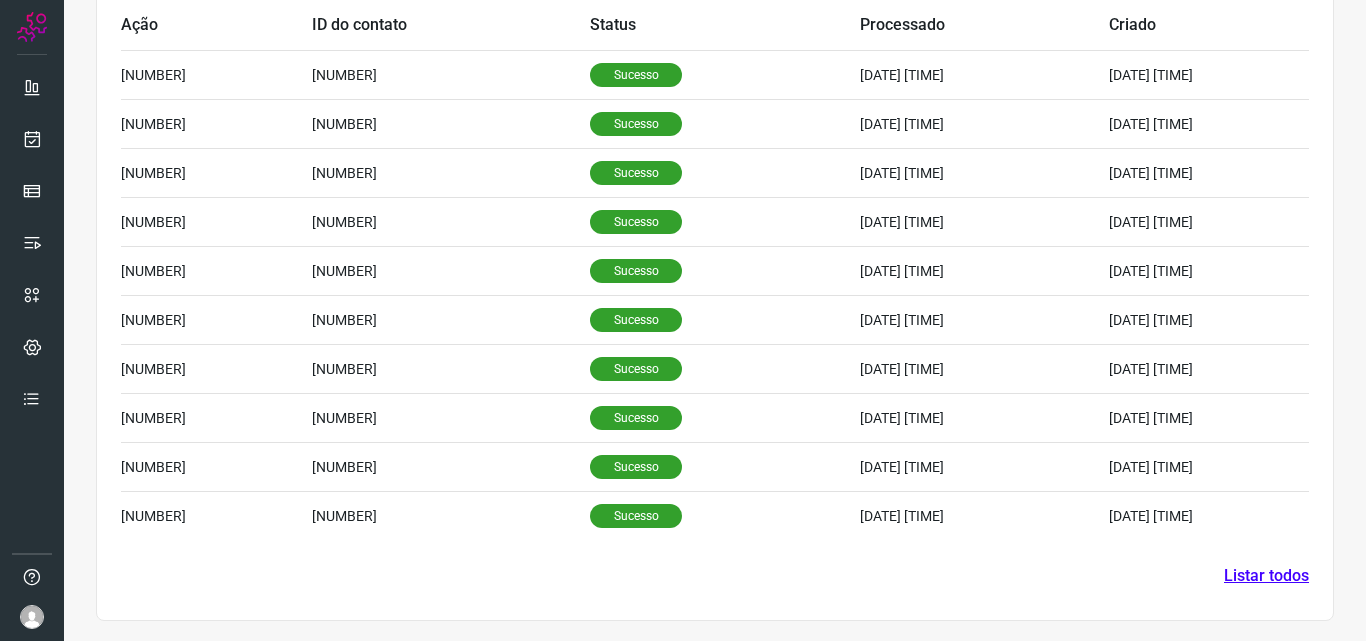 click on "Listar todos" at bounding box center [1266, 576] 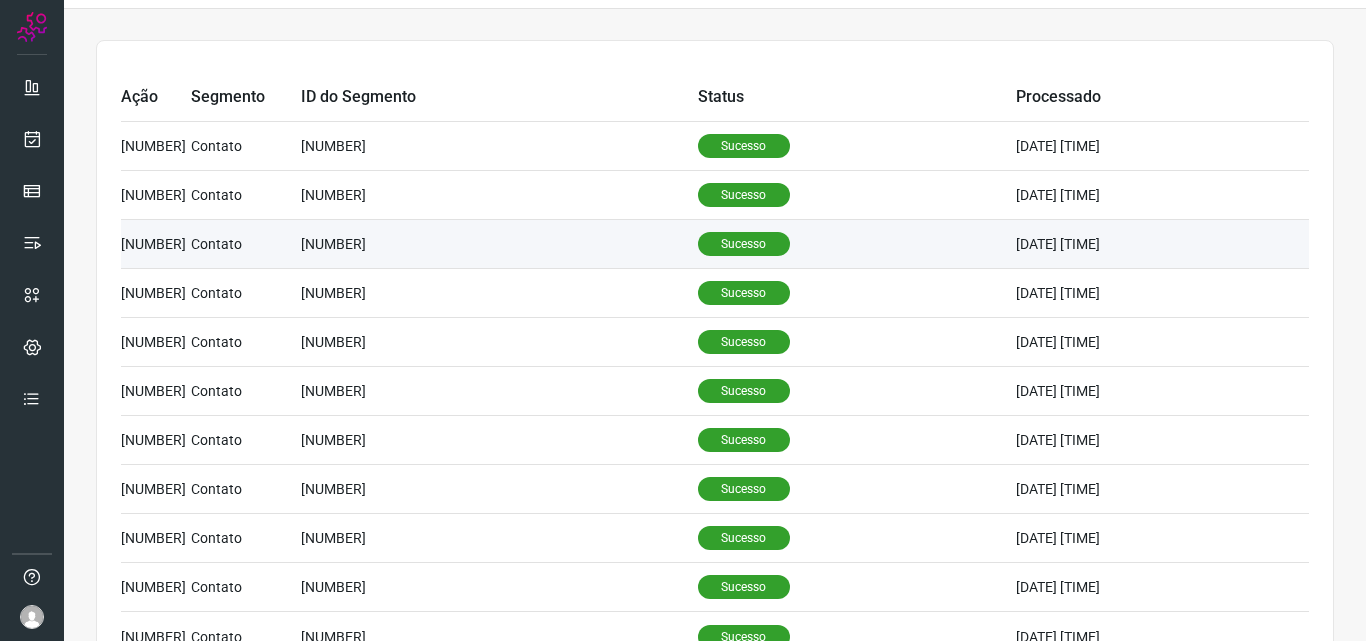 scroll, scrollTop: 0, scrollLeft: 0, axis: both 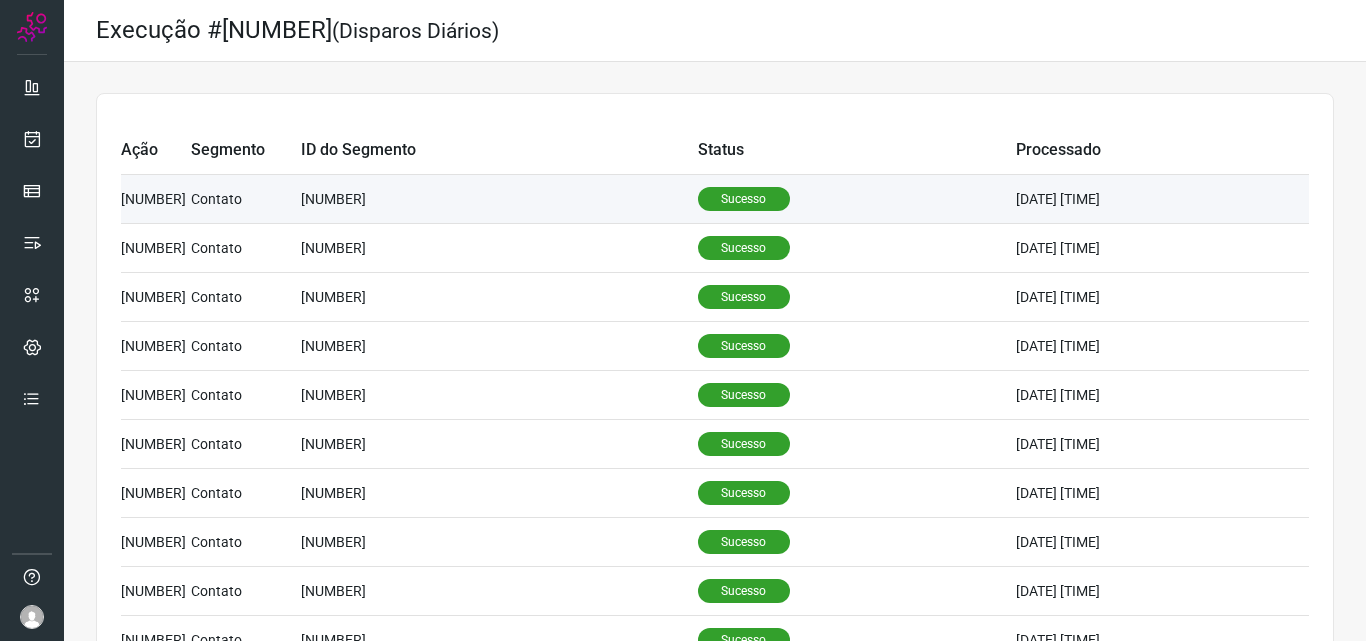 click on "Sucesso" at bounding box center (744, 199) 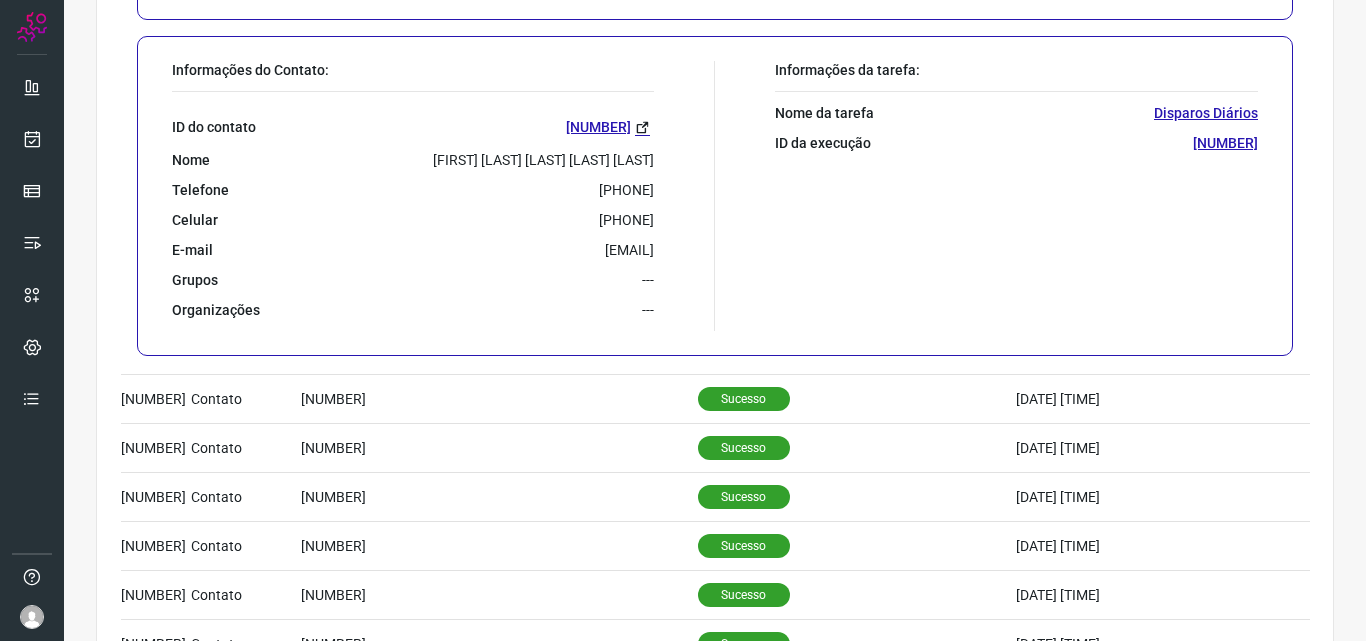 scroll, scrollTop: 300, scrollLeft: 0, axis: vertical 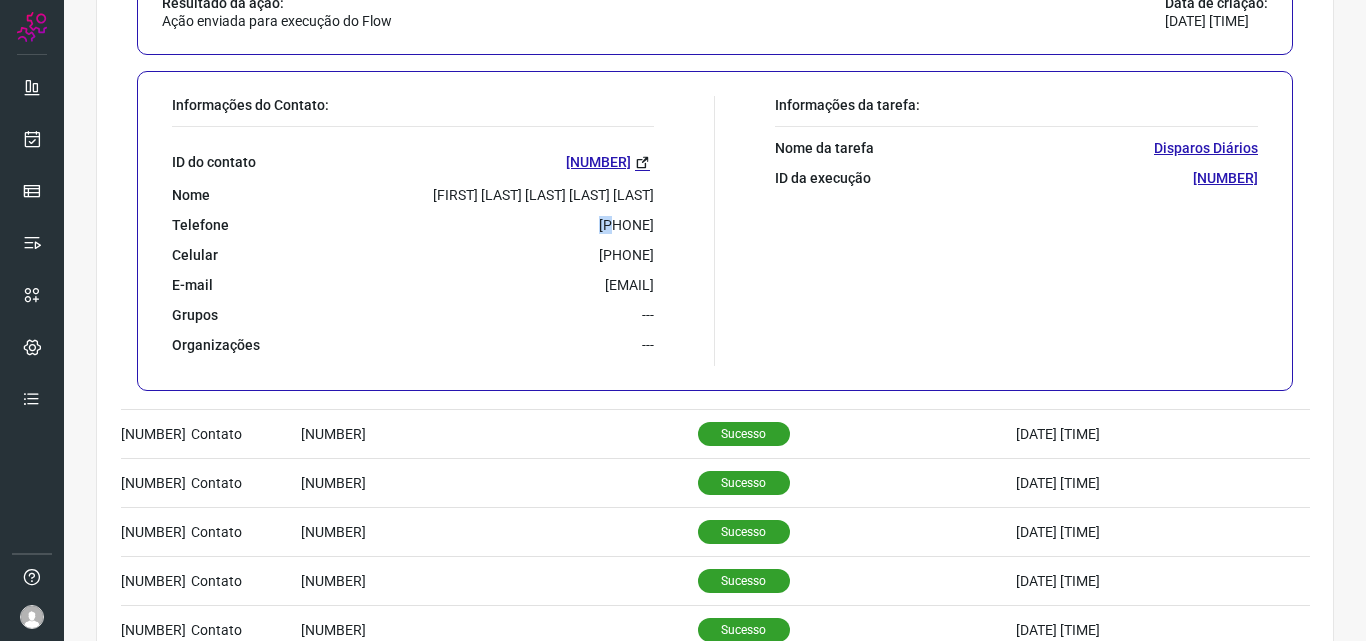 drag, startPoint x: 547, startPoint y: 223, endPoint x: 558, endPoint y: 220, distance: 11.401754 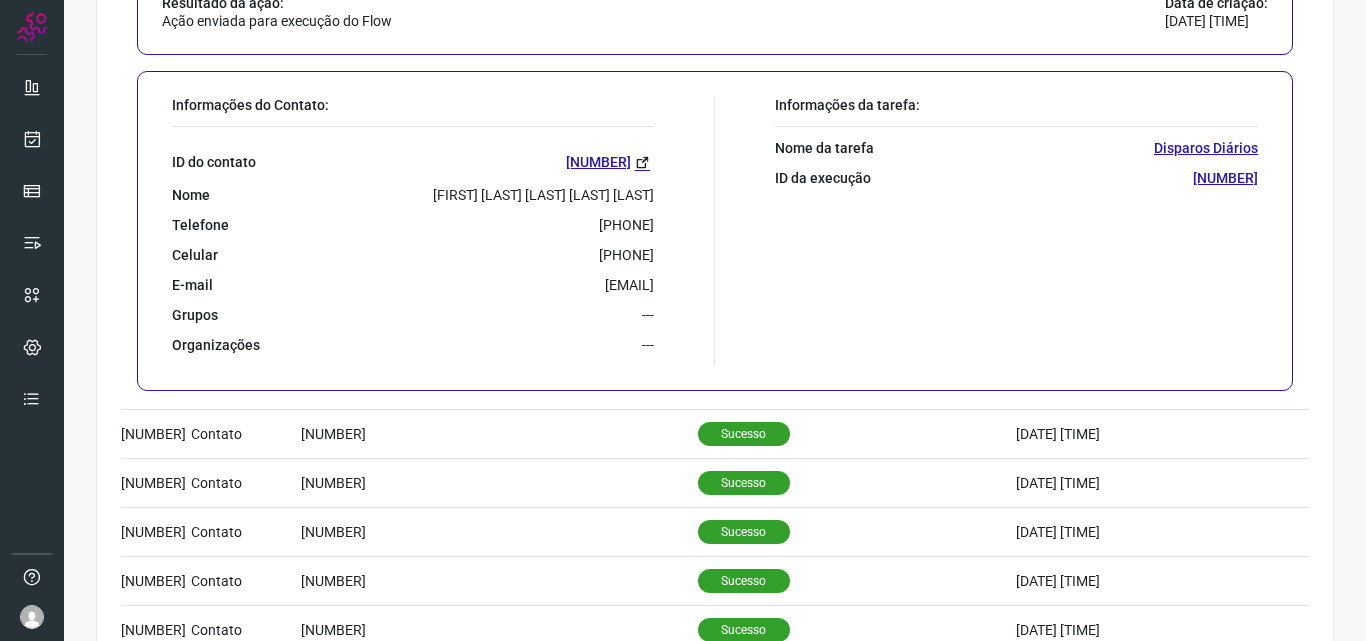 click on "[PHONE]" at bounding box center [626, 225] 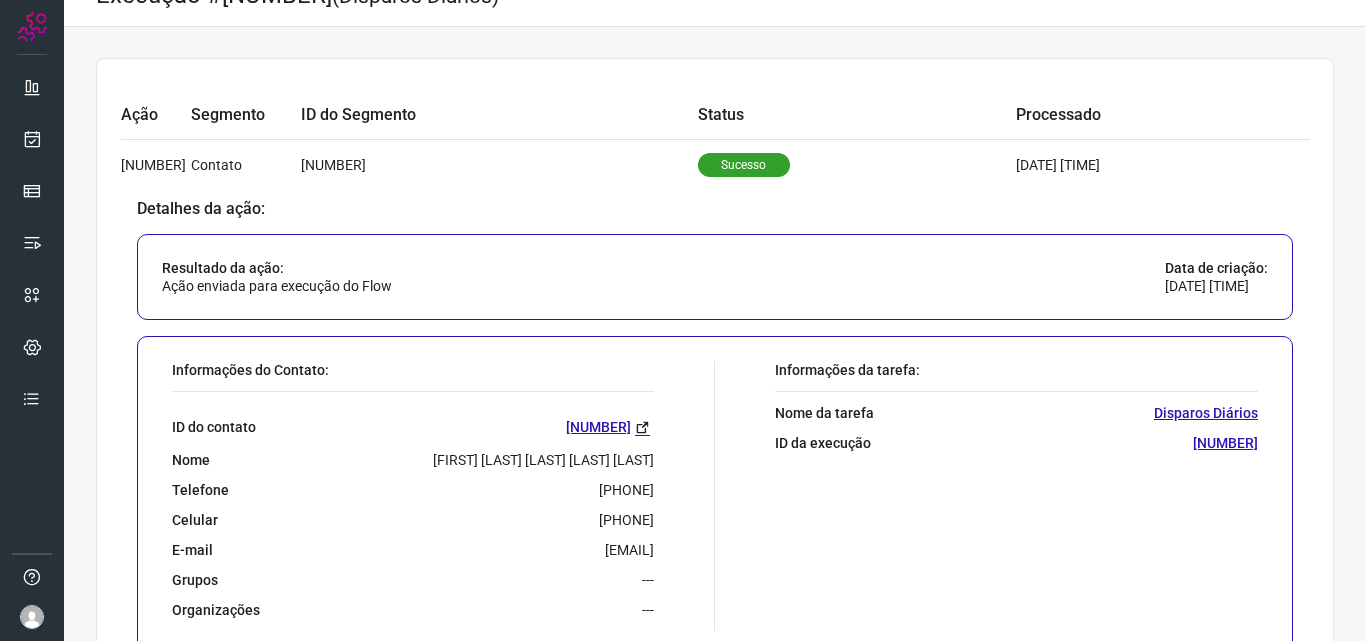 scroll, scrollTop: 0, scrollLeft: 0, axis: both 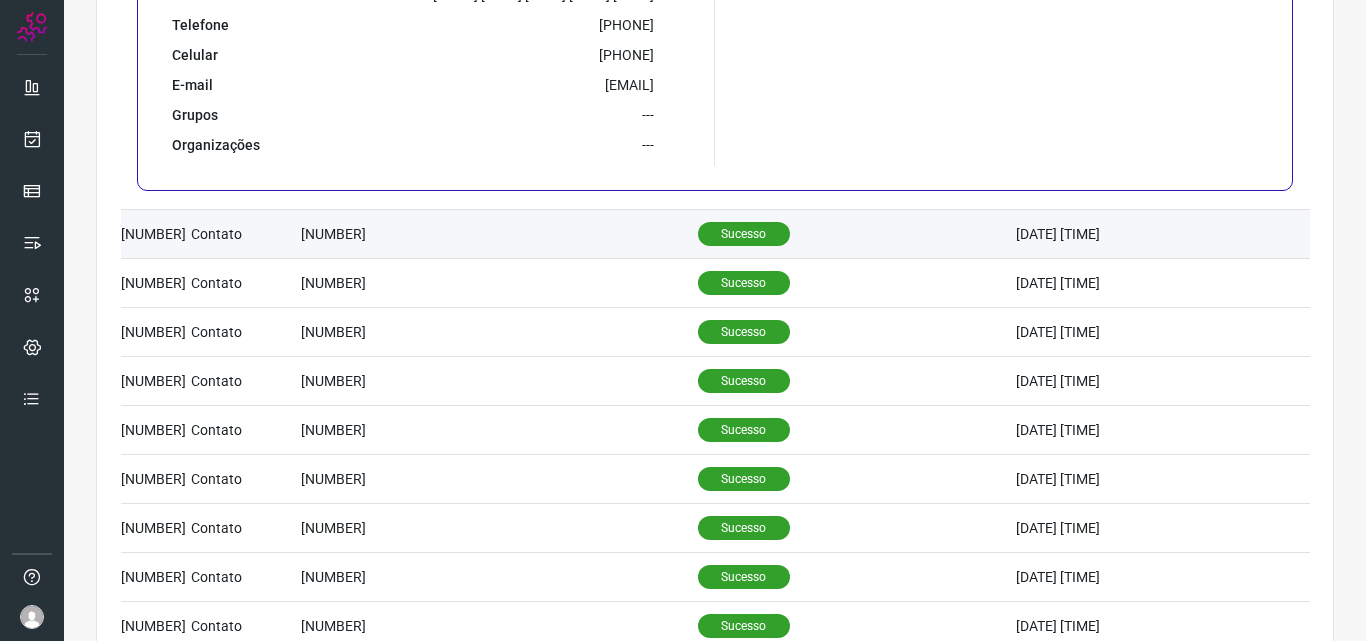 click on "Sucesso" at bounding box center (744, 234) 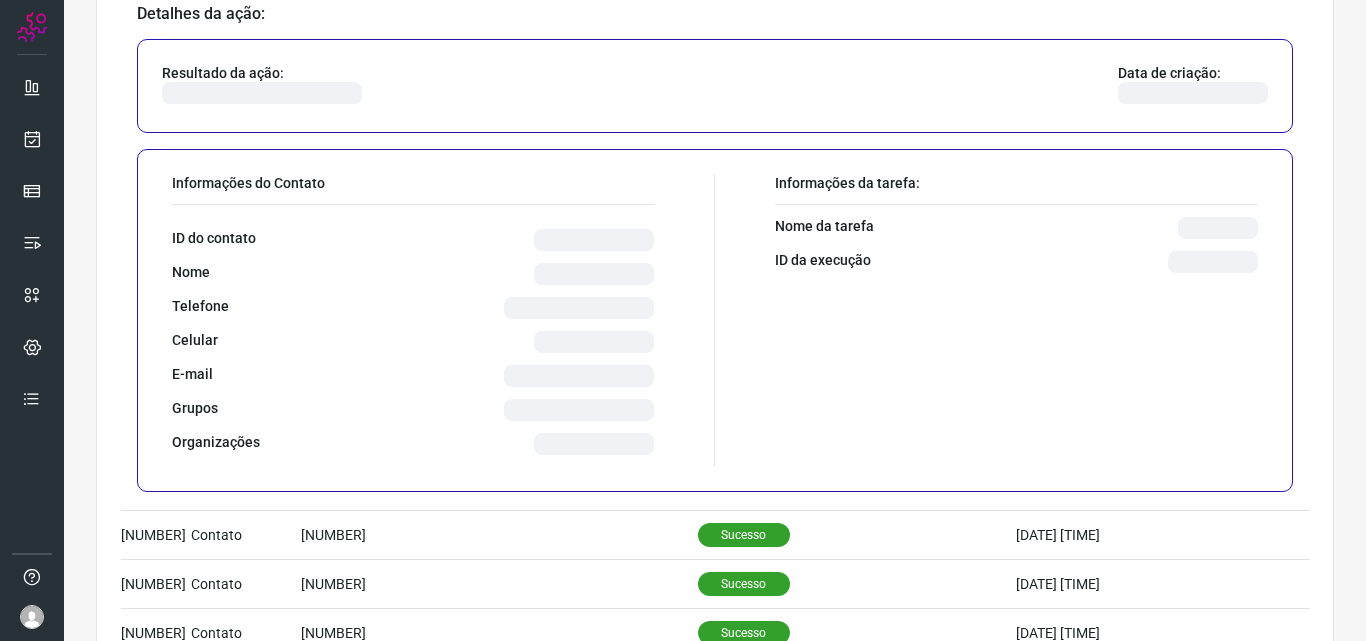 scroll, scrollTop: 315, scrollLeft: 0, axis: vertical 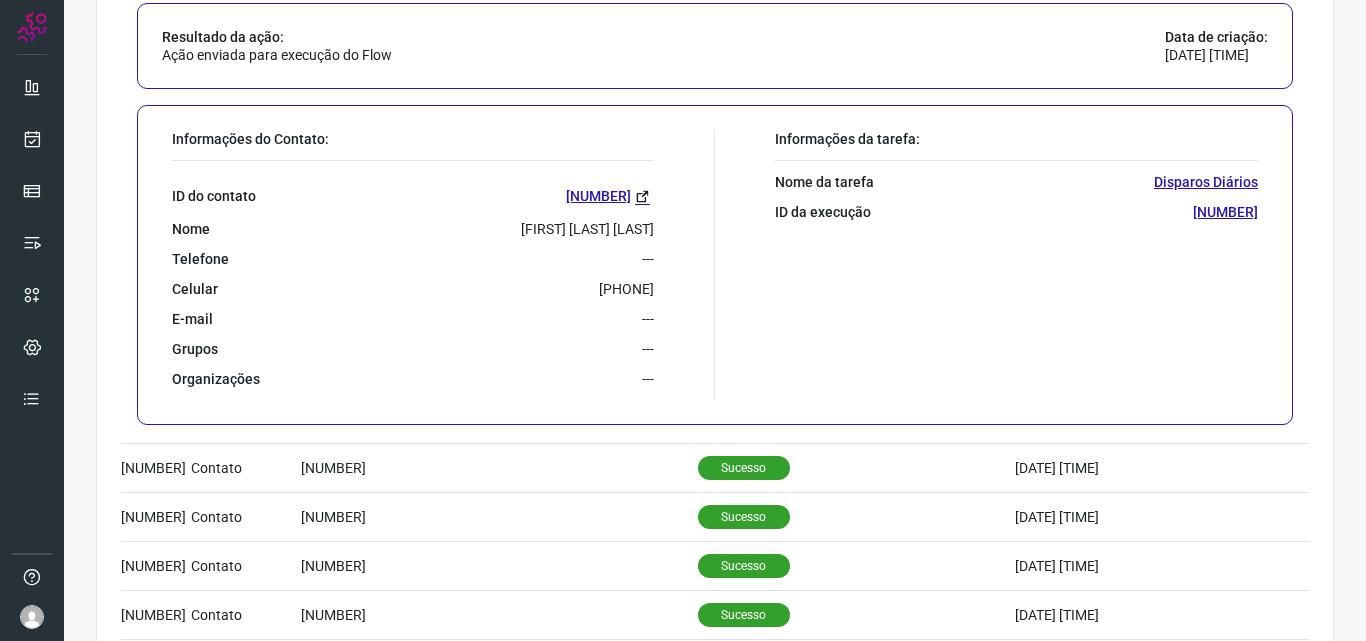 drag, startPoint x: 562, startPoint y: 286, endPoint x: 636, endPoint y: 287, distance: 74.00676 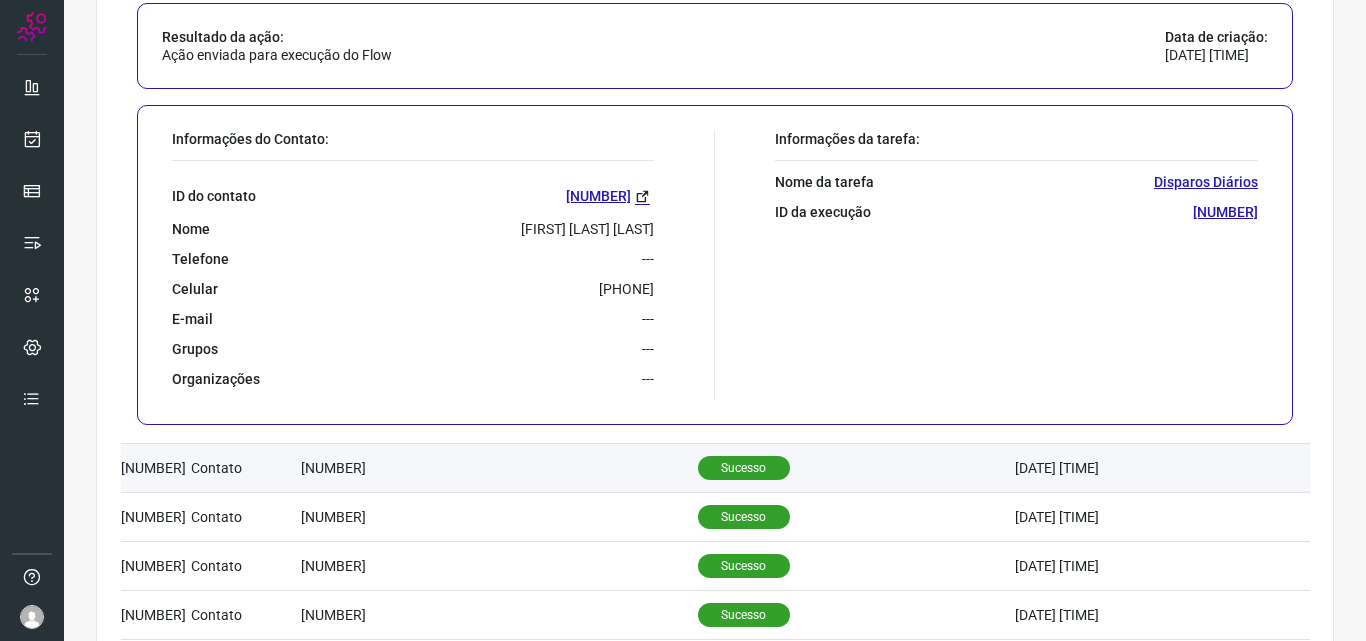 click on "Sucesso" at bounding box center [744, 468] 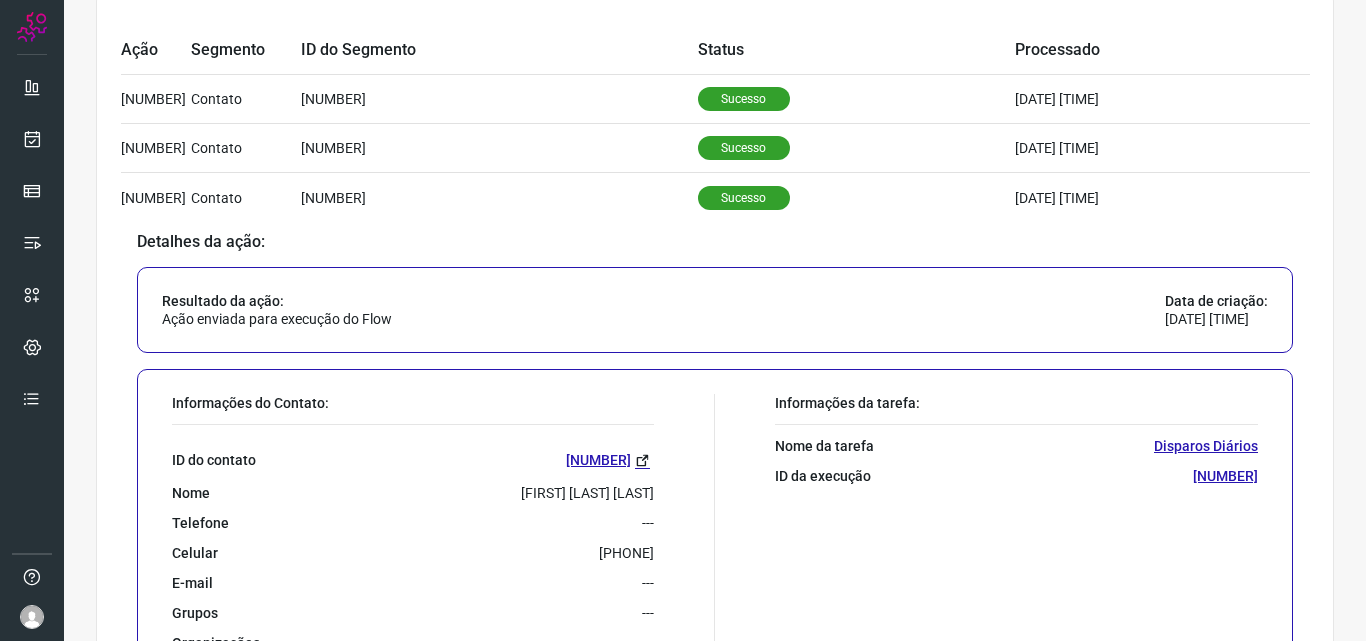 scroll, scrollTop: 200, scrollLeft: 0, axis: vertical 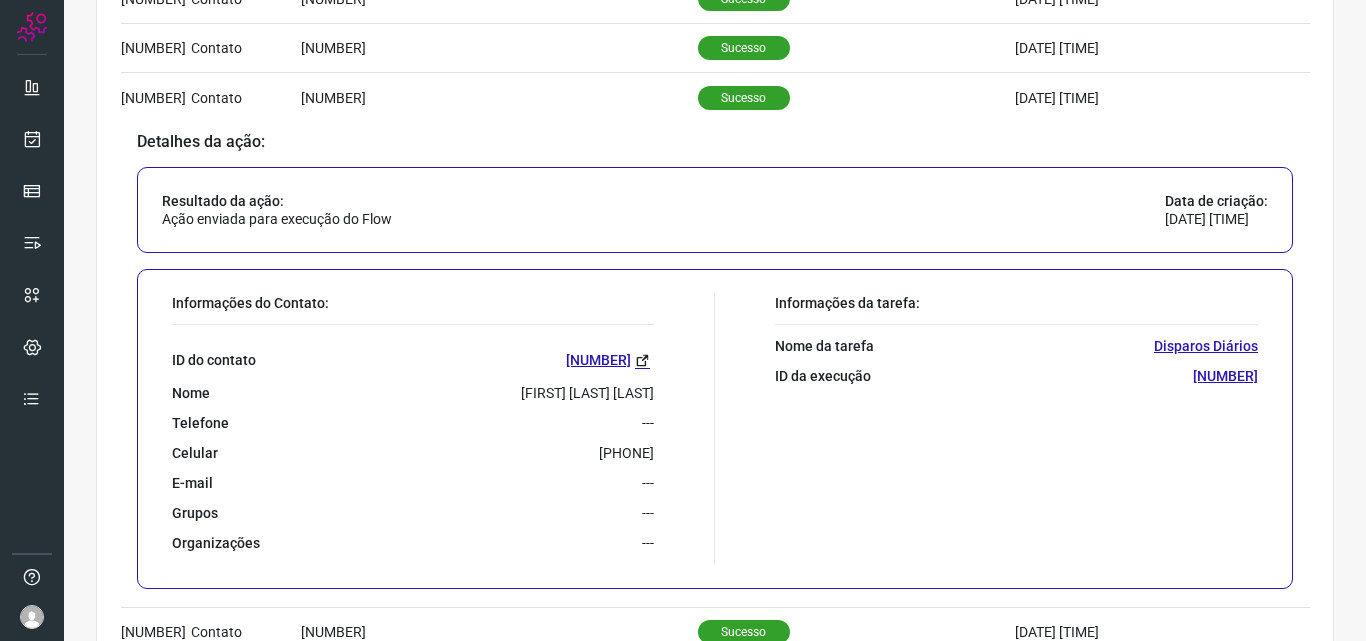 drag, startPoint x: 564, startPoint y: 451, endPoint x: 633, endPoint y: 459, distance: 69.46222 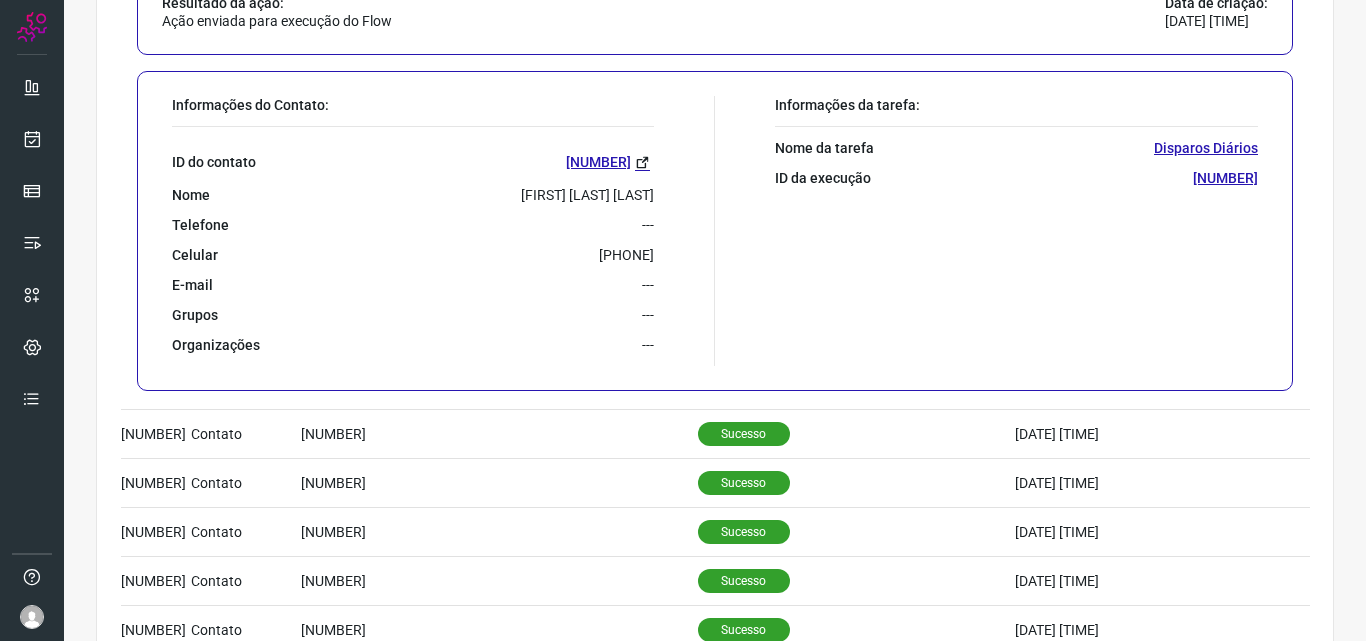 scroll, scrollTop: 400, scrollLeft: 0, axis: vertical 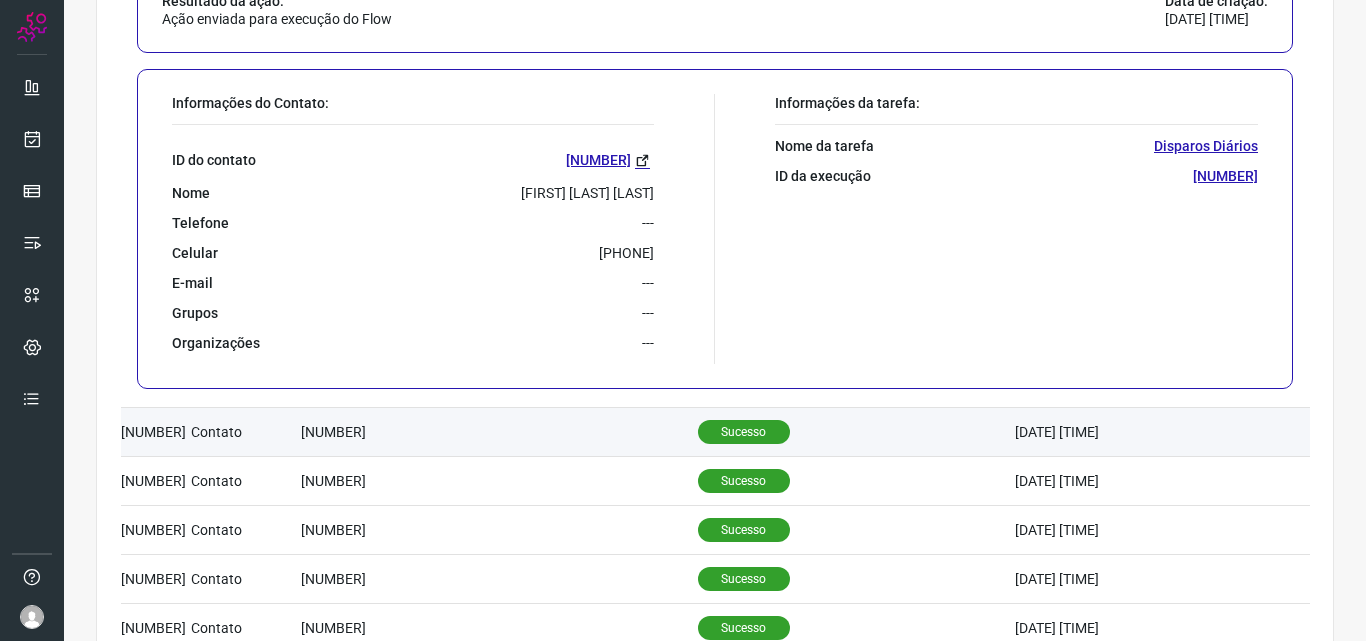 click on "Sucesso" at bounding box center (744, 432) 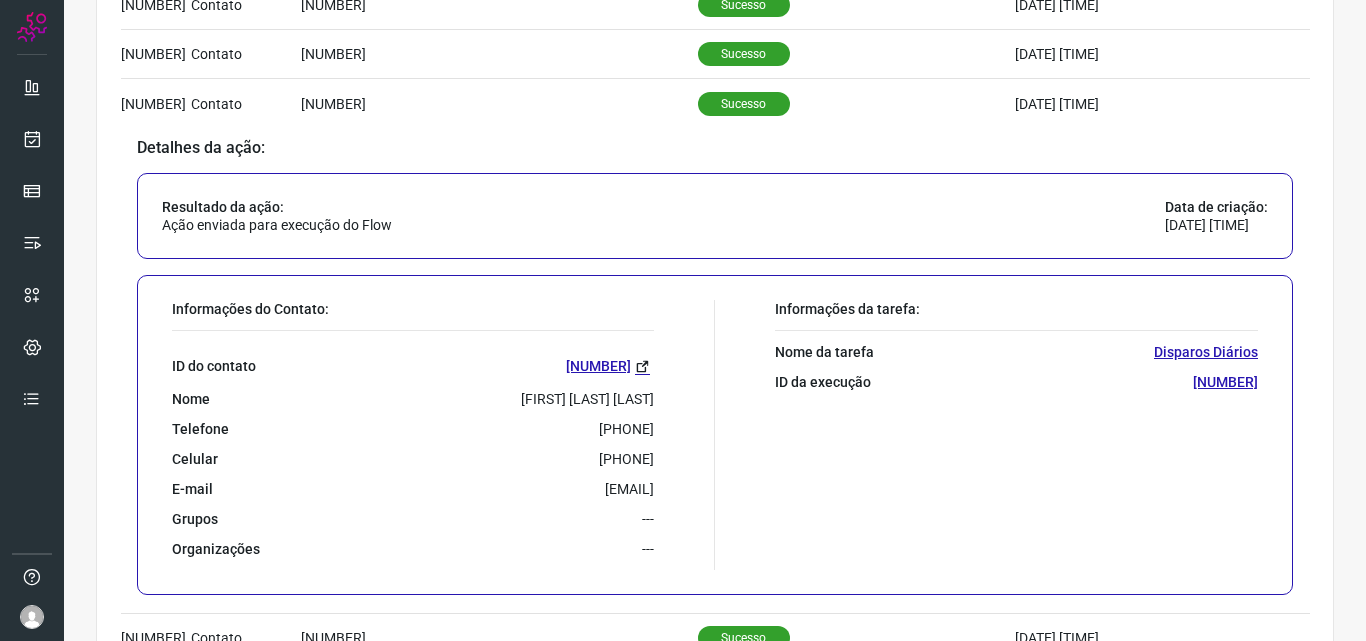 scroll, scrollTop: 300, scrollLeft: 0, axis: vertical 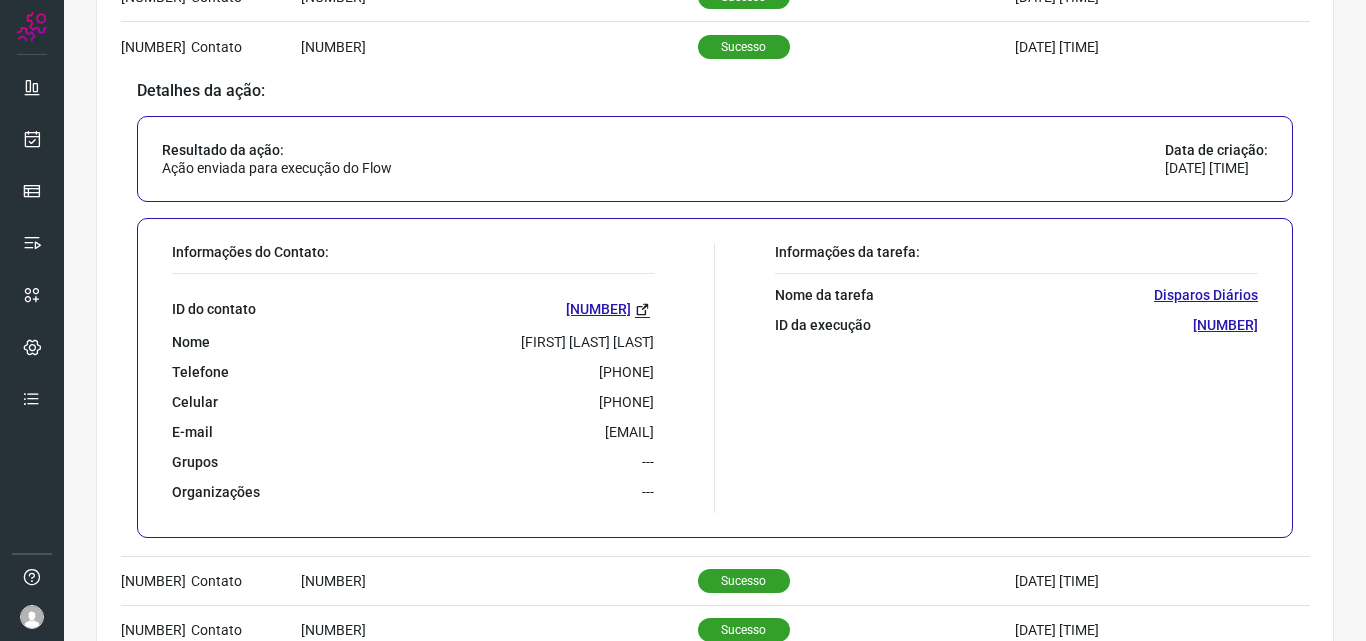 drag, startPoint x: 566, startPoint y: 372, endPoint x: 649, endPoint y: 373, distance: 83.00603 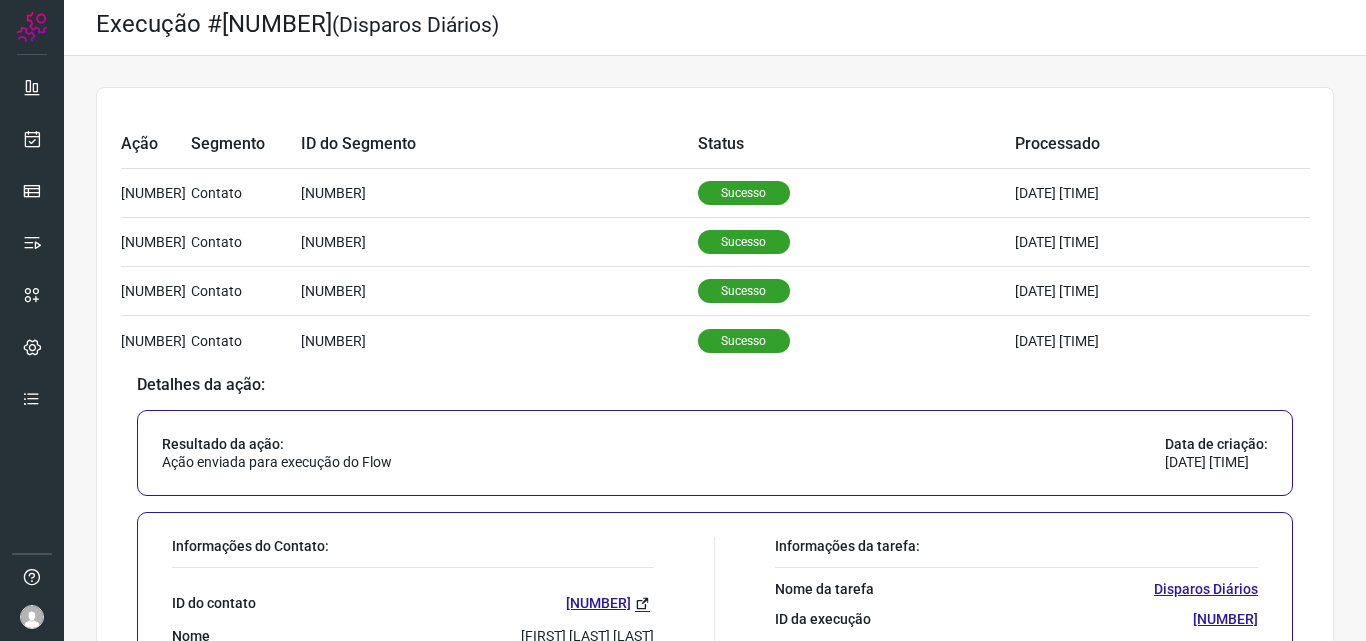 scroll, scrollTop: 0, scrollLeft: 0, axis: both 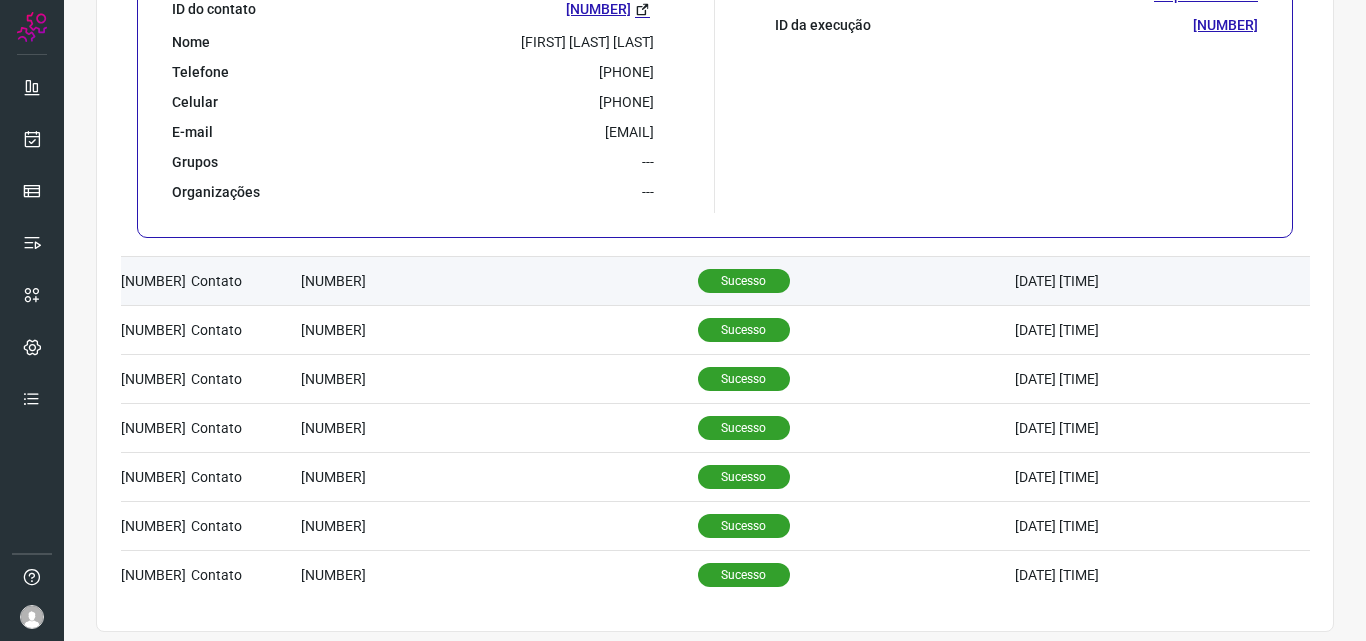 click on "Sucesso" at bounding box center (744, 281) 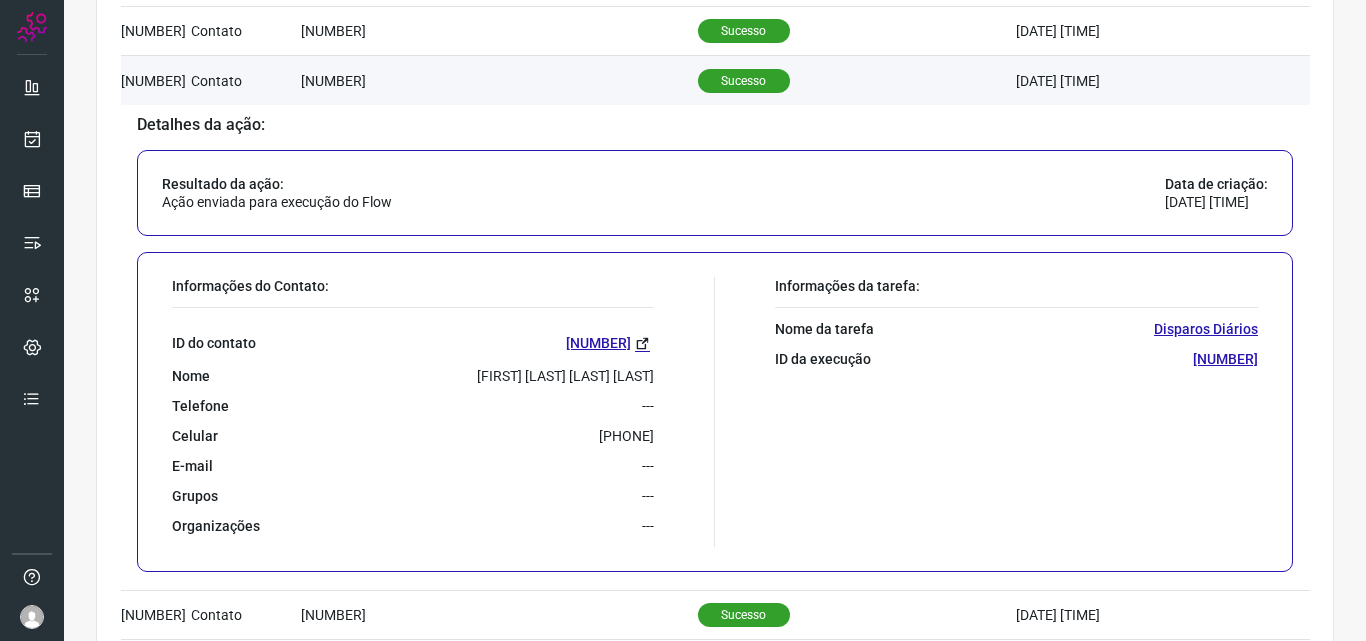 scroll, scrollTop: 415, scrollLeft: 0, axis: vertical 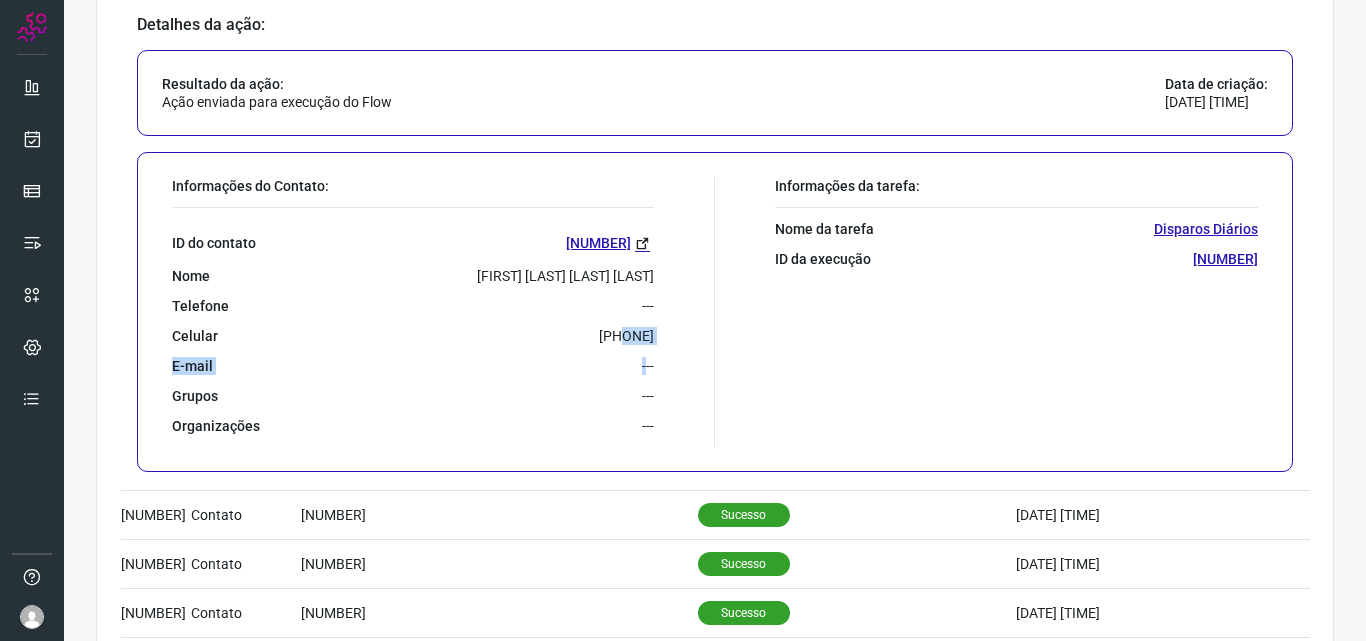 drag, startPoint x: 564, startPoint y: 337, endPoint x: 640, endPoint y: 347, distance: 76.655075 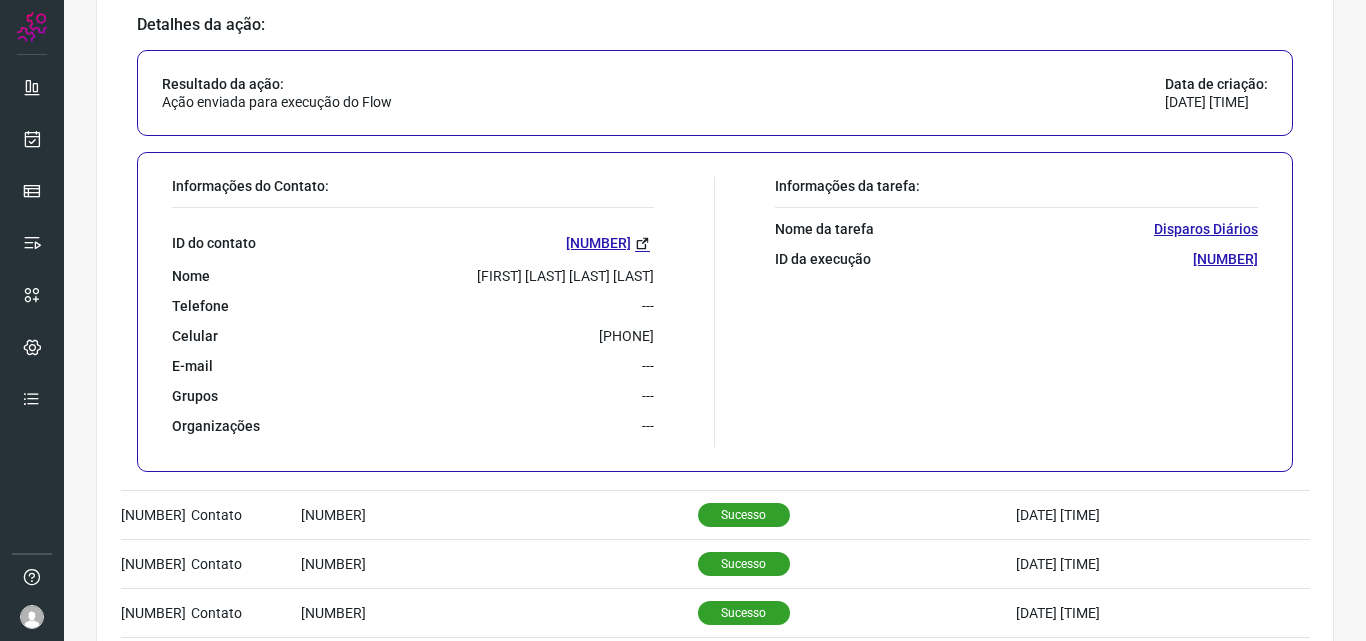 drag, startPoint x: 563, startPoint y: 333, endPoint x: 646, endPoint y: 340, distance: 83.294655 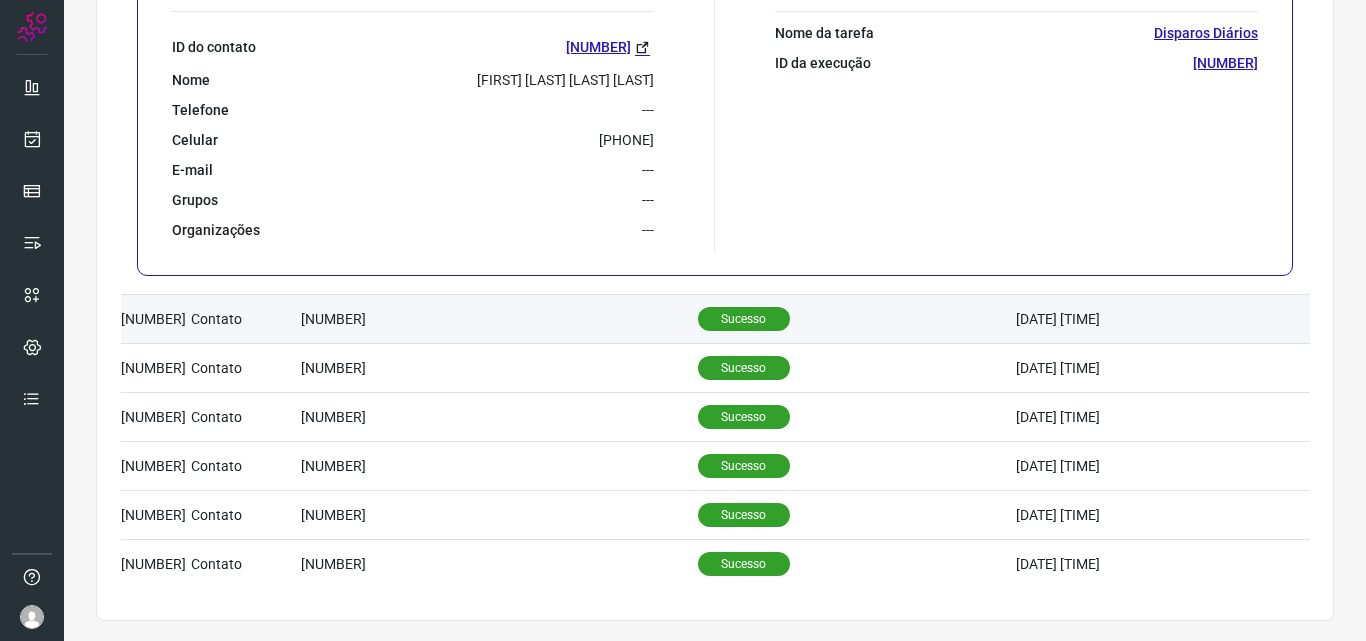 click on "Sucesso" at bounding box center [744, 319] 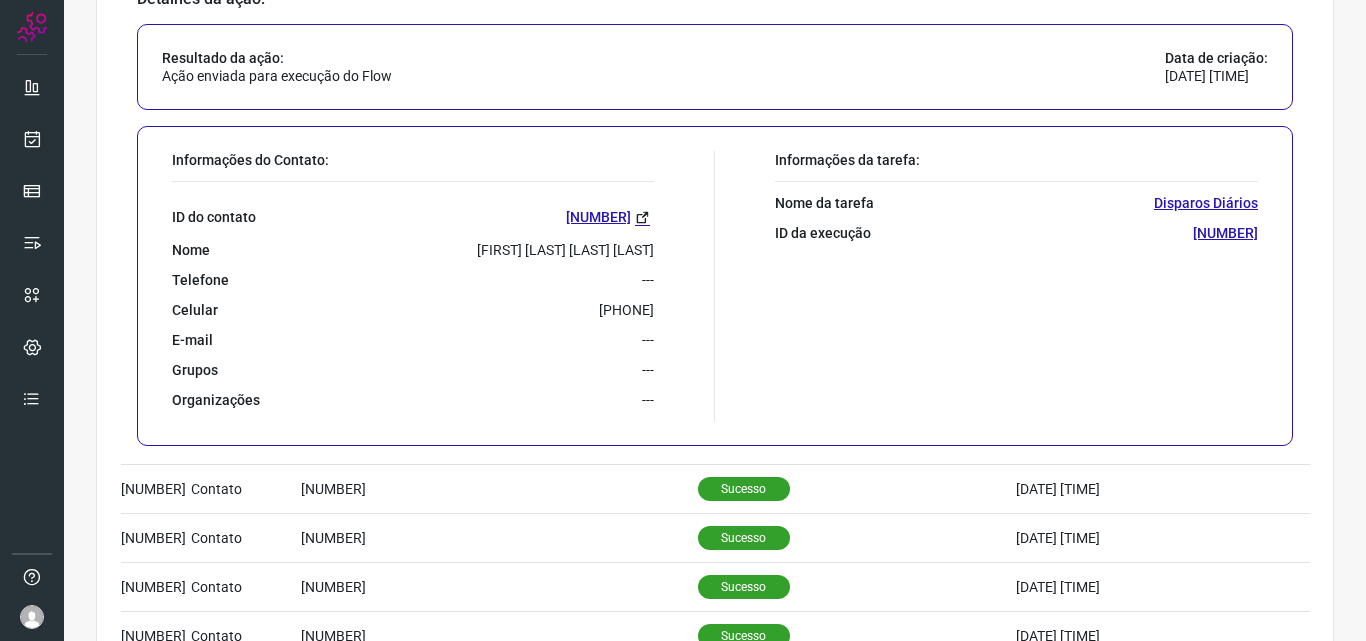 scroll, scrollTop: 526, scrollLeft: 0, axis: vertical 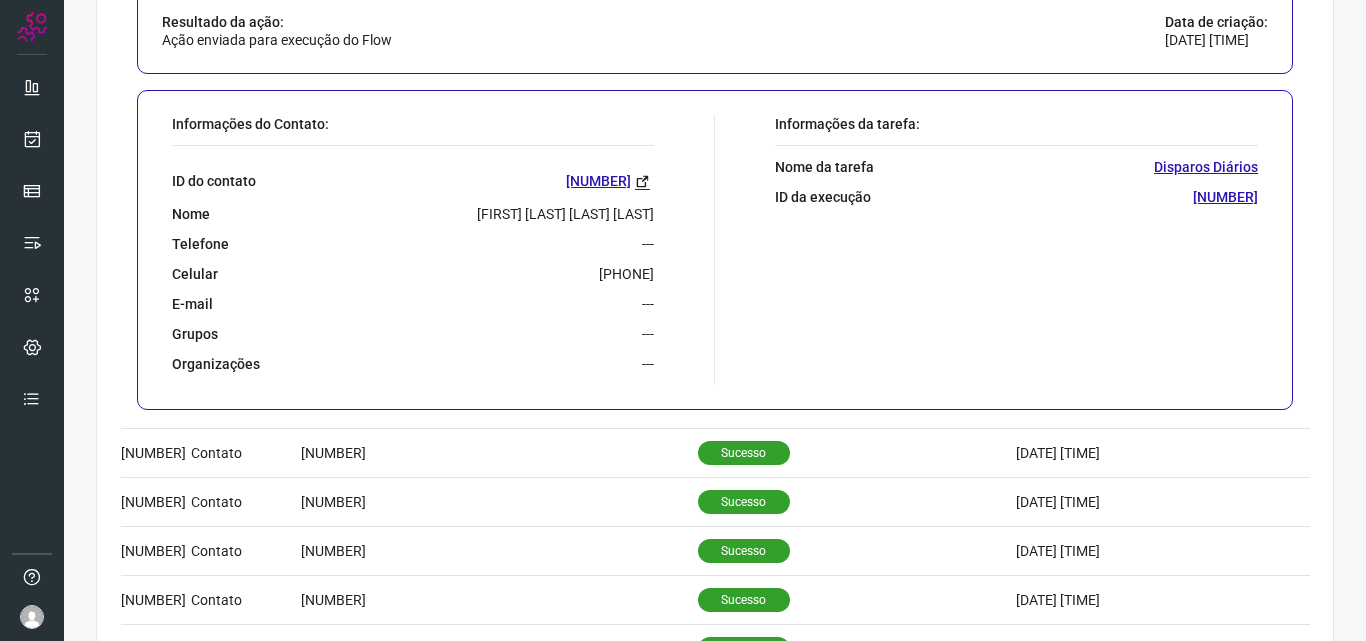 drag, startPoint x: 563, startPoint y: 267, endPoint x: 650, endPoint y: 277, distance: 87.57283 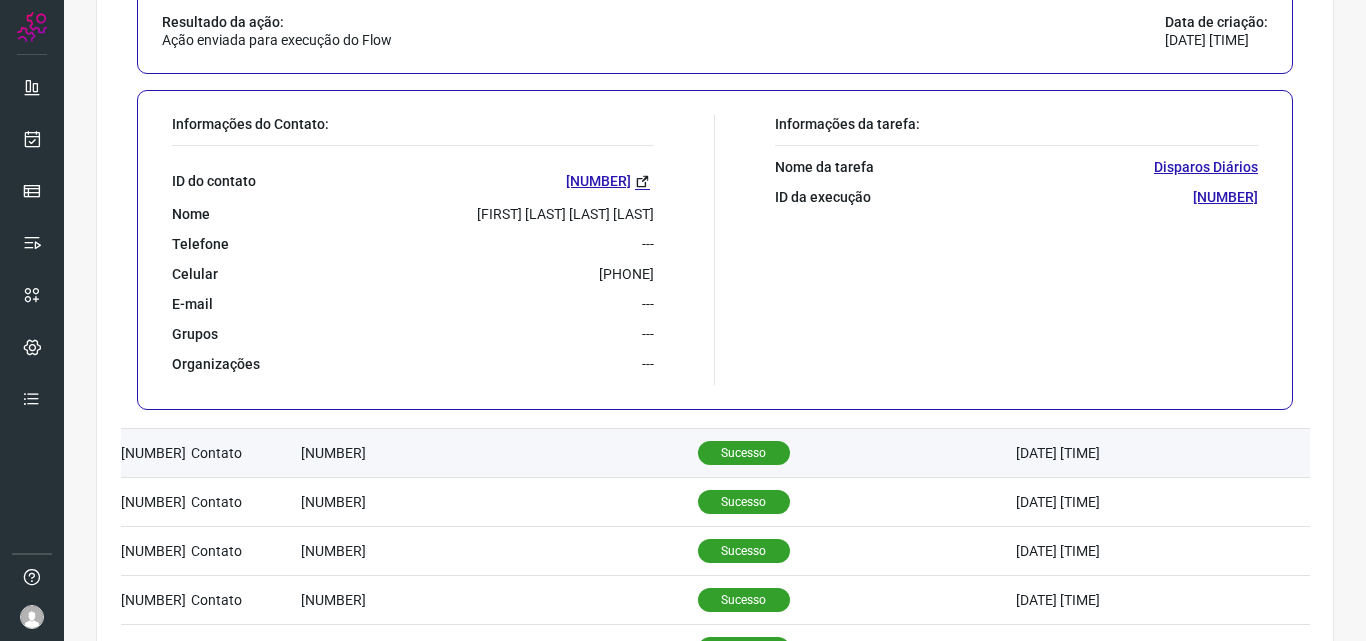 click on "Sucesso" at bounding box center (744, 453) 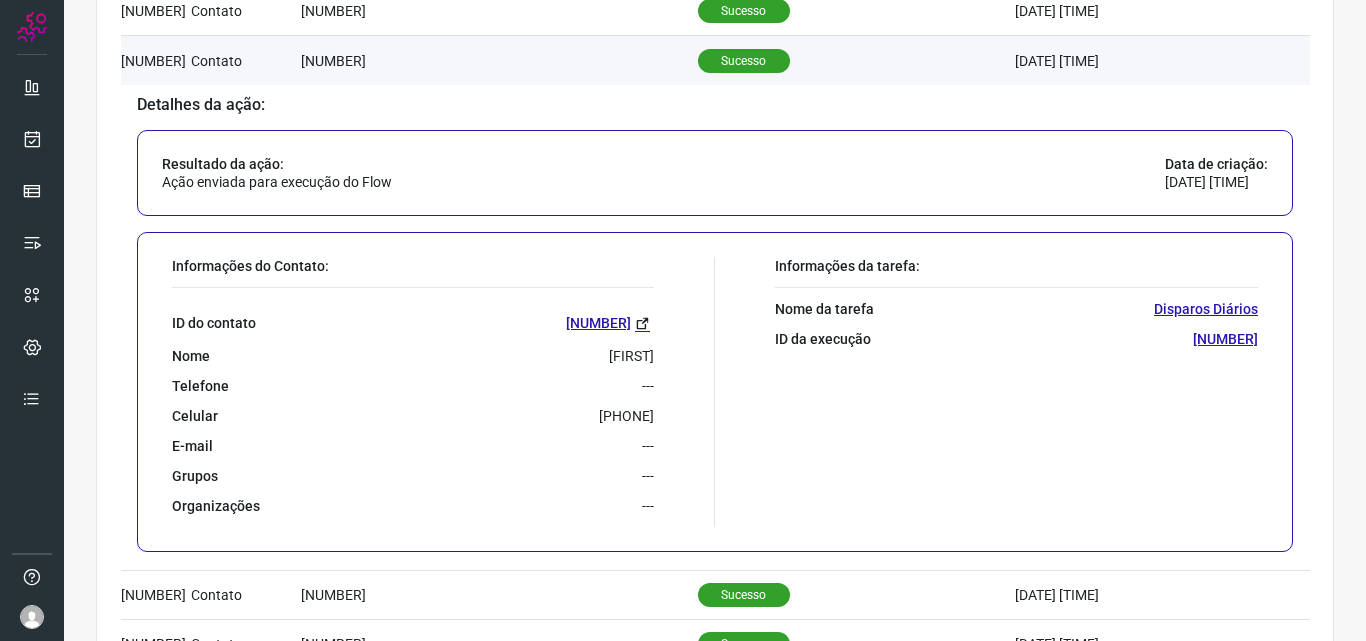 scroll, scrollTop: 441, scrollLeft: 0, axis: vertical 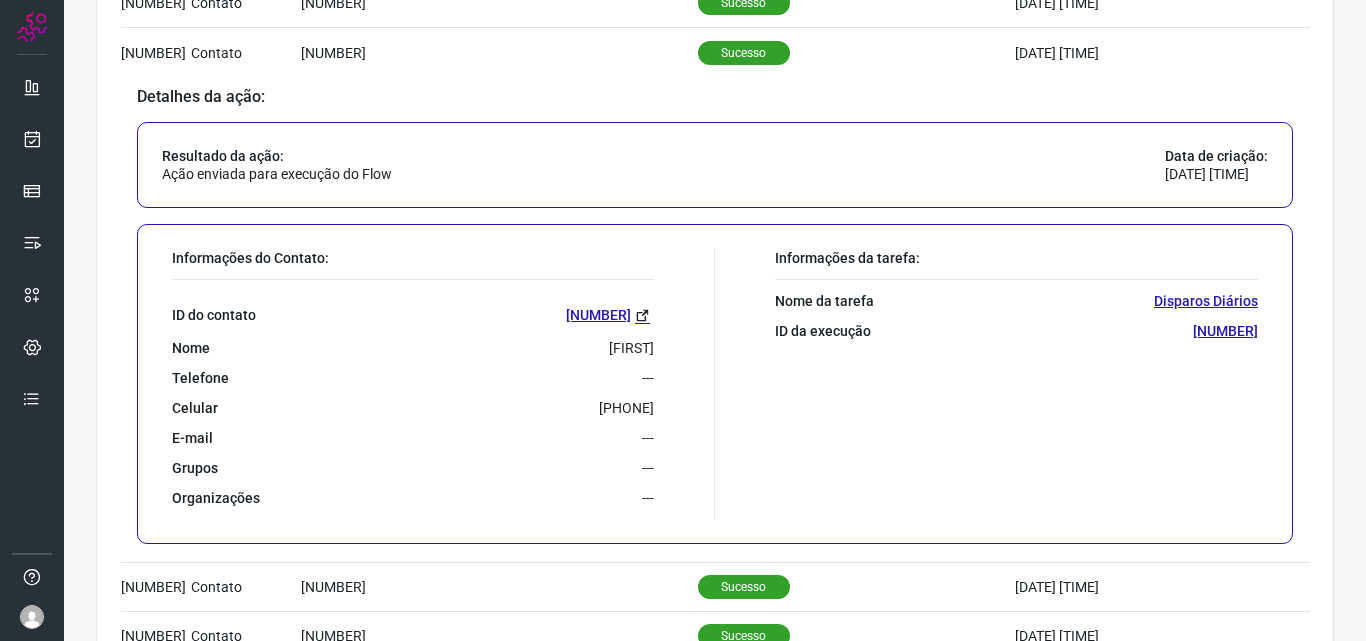 drag, startPoint x: 565, startPoint y: 404, endPoint x: 643, endPoint y: 411, distance: 78.31347 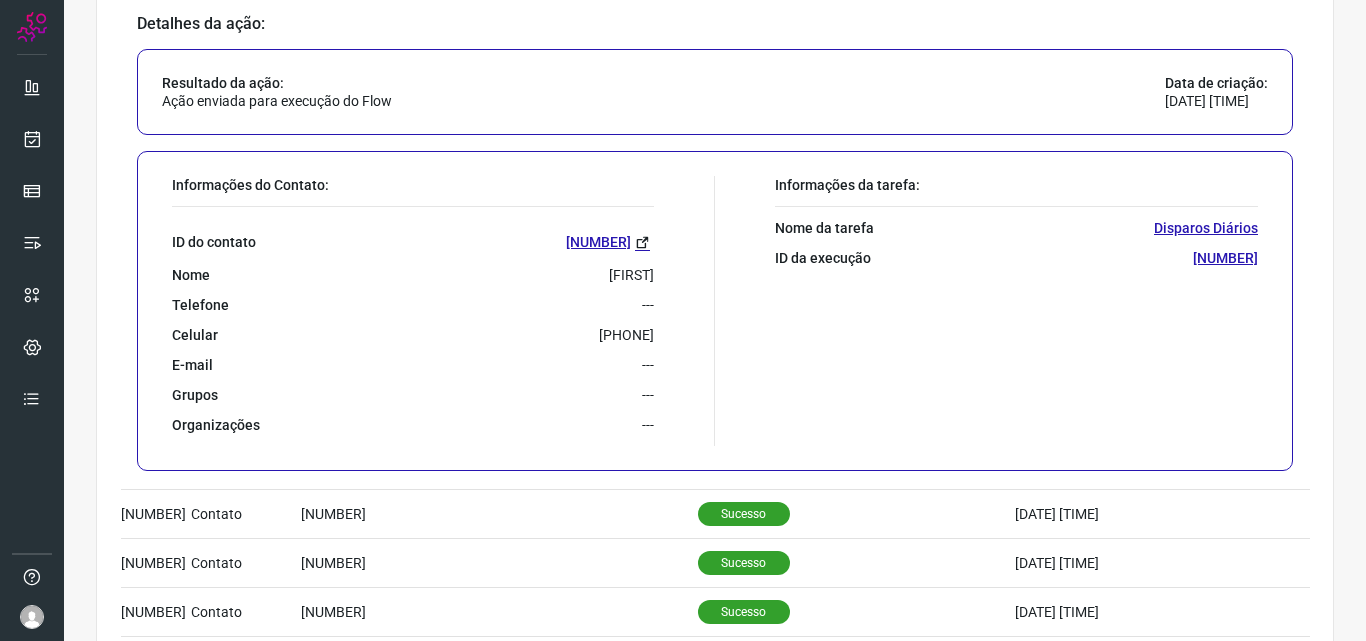 scroll, scrollTop: 611, scrollLeft: 0, axis: vertical 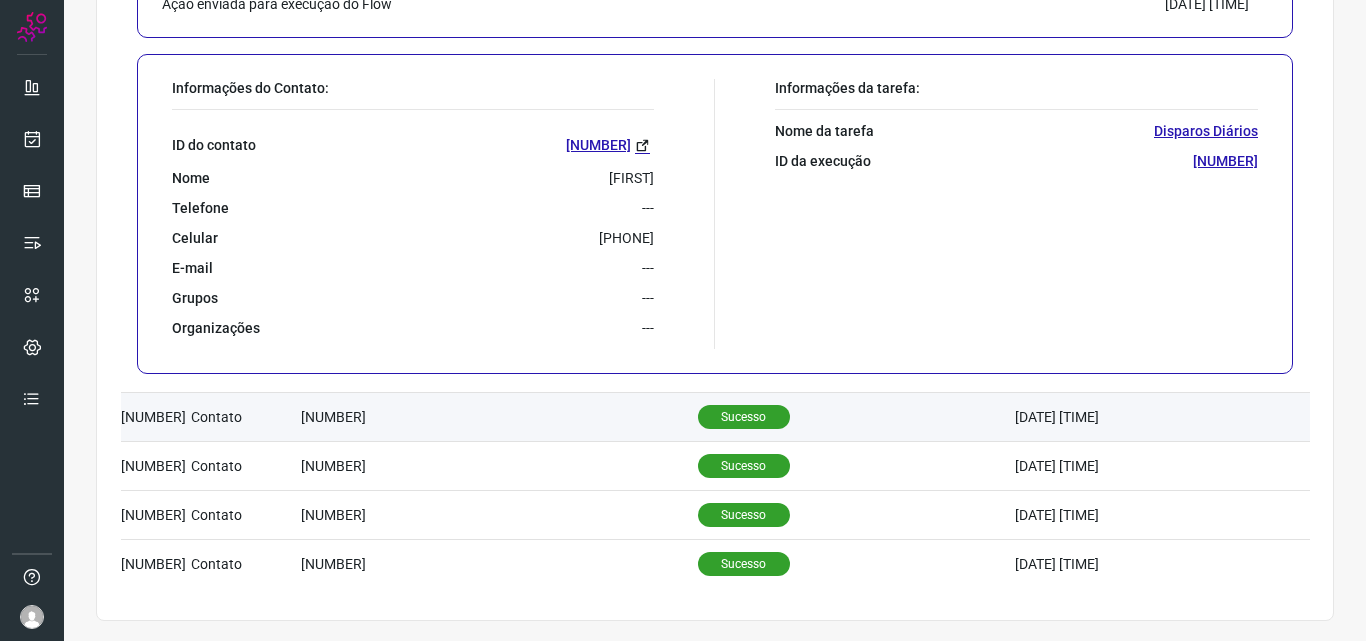 click on "Sucesso" at bounding box center [744, 417] 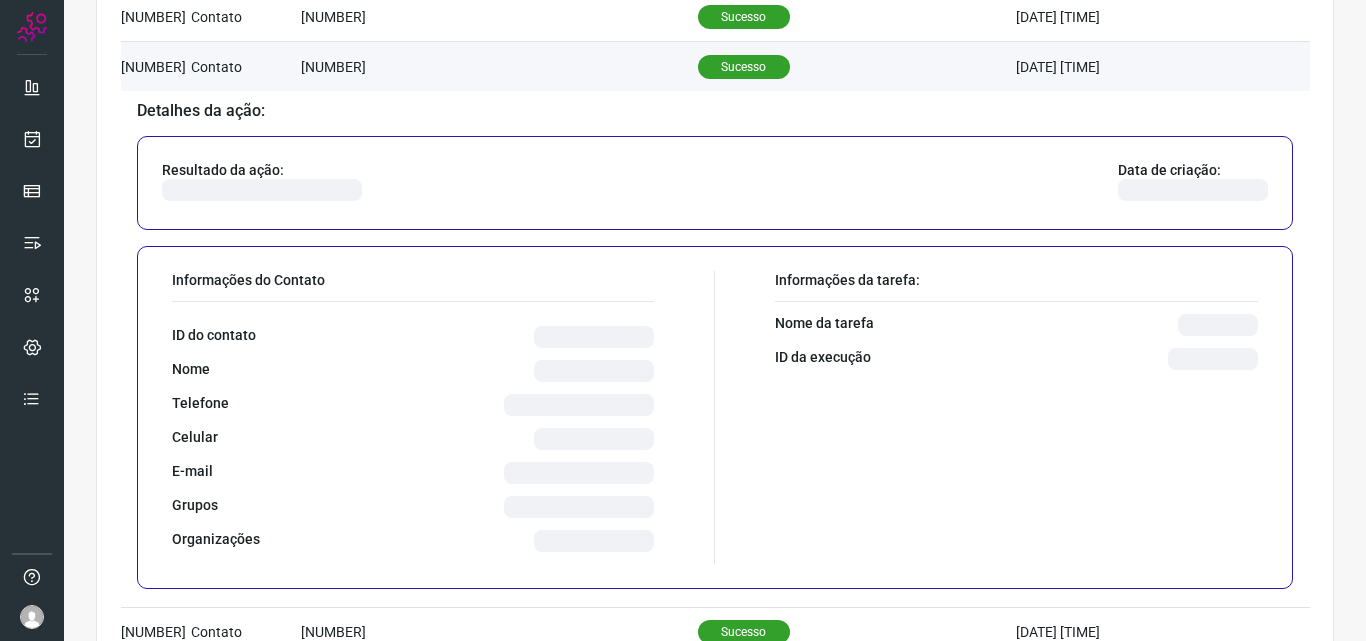 scroll, scrollTop: 526, scrollLeft: 0, axis: vertical 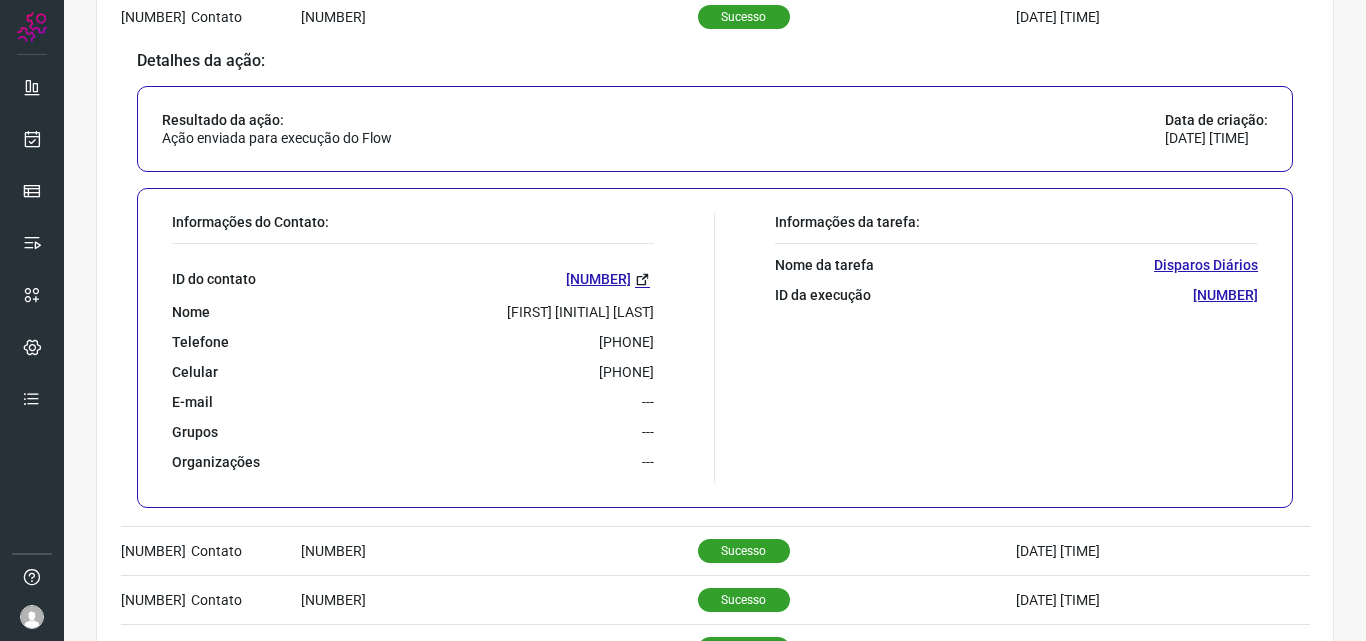 drag, startPoint x: 564, startPoint y: 338, endPoint x: 628, endPoint y: 347, distance: 64.629715 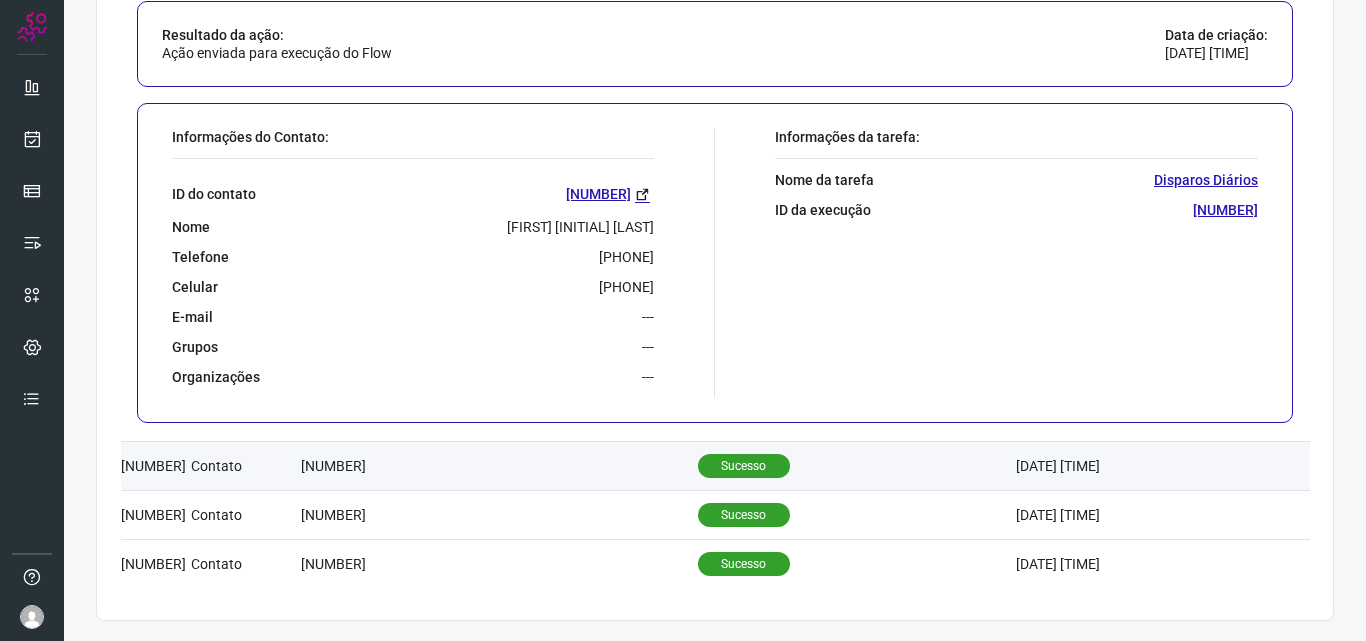 click on "Sucesso" at bounding box center (744, 466) 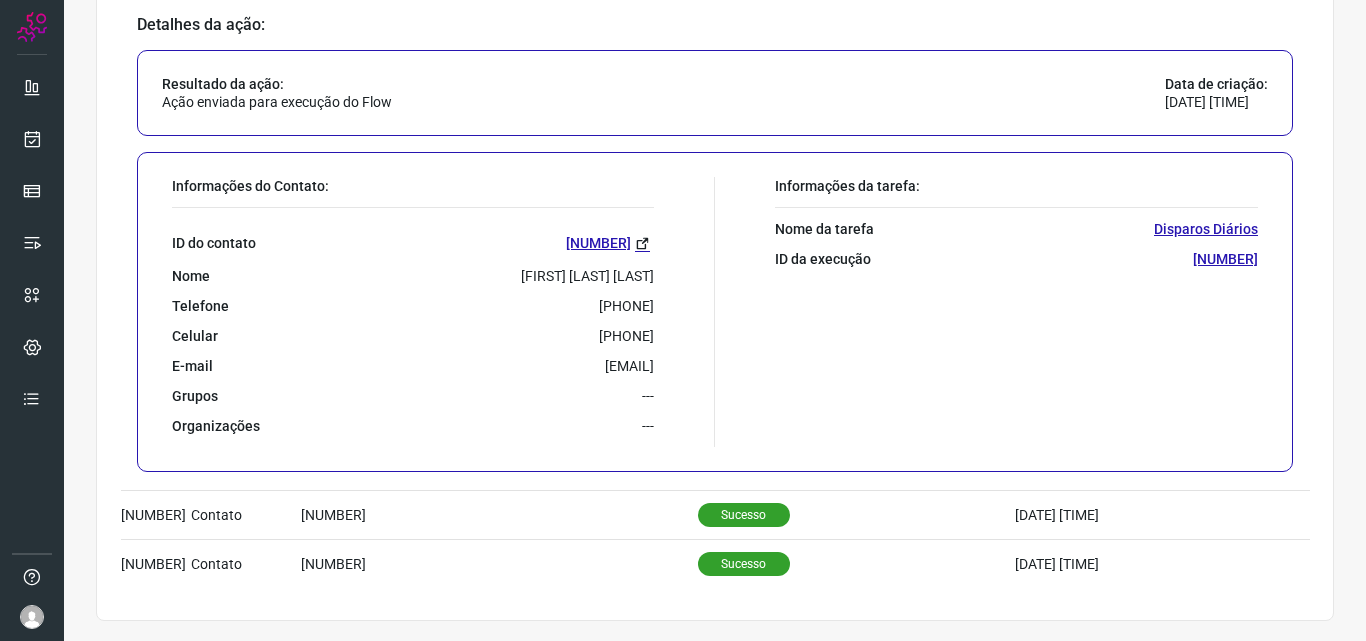 scroll, scrollTop: 611, scrollLeft: 0, axis: vertical 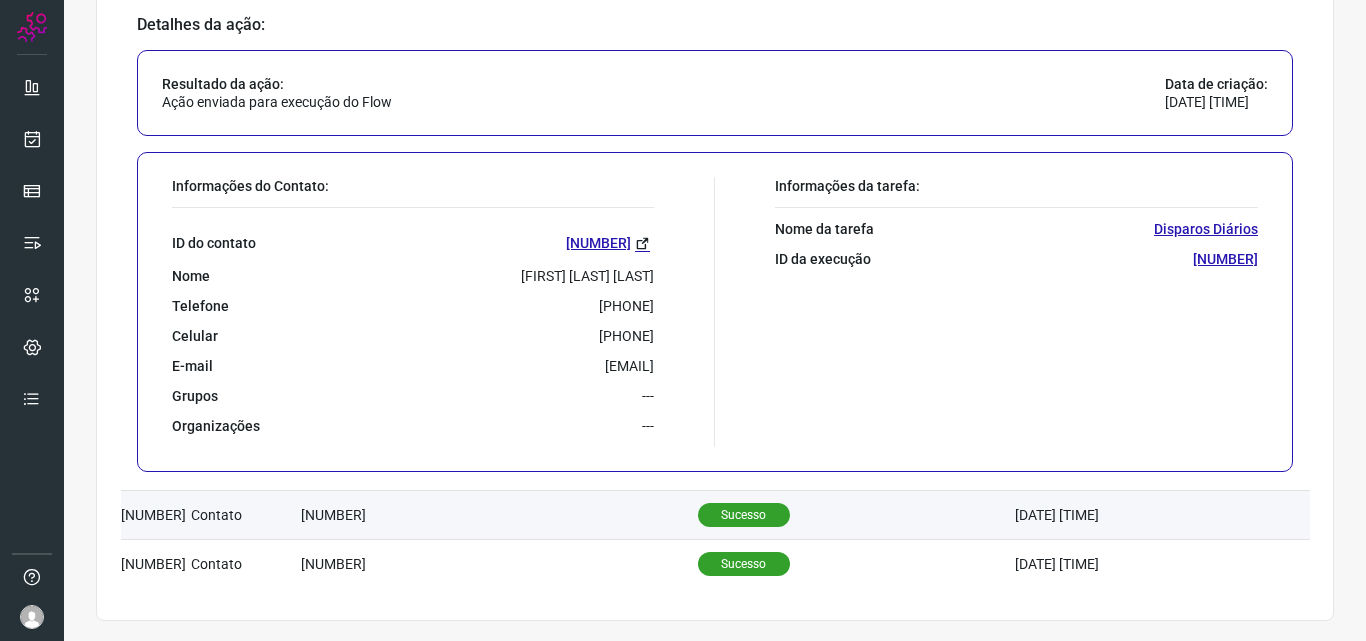 click on "Sucesso" at bounding box center [744, 515] 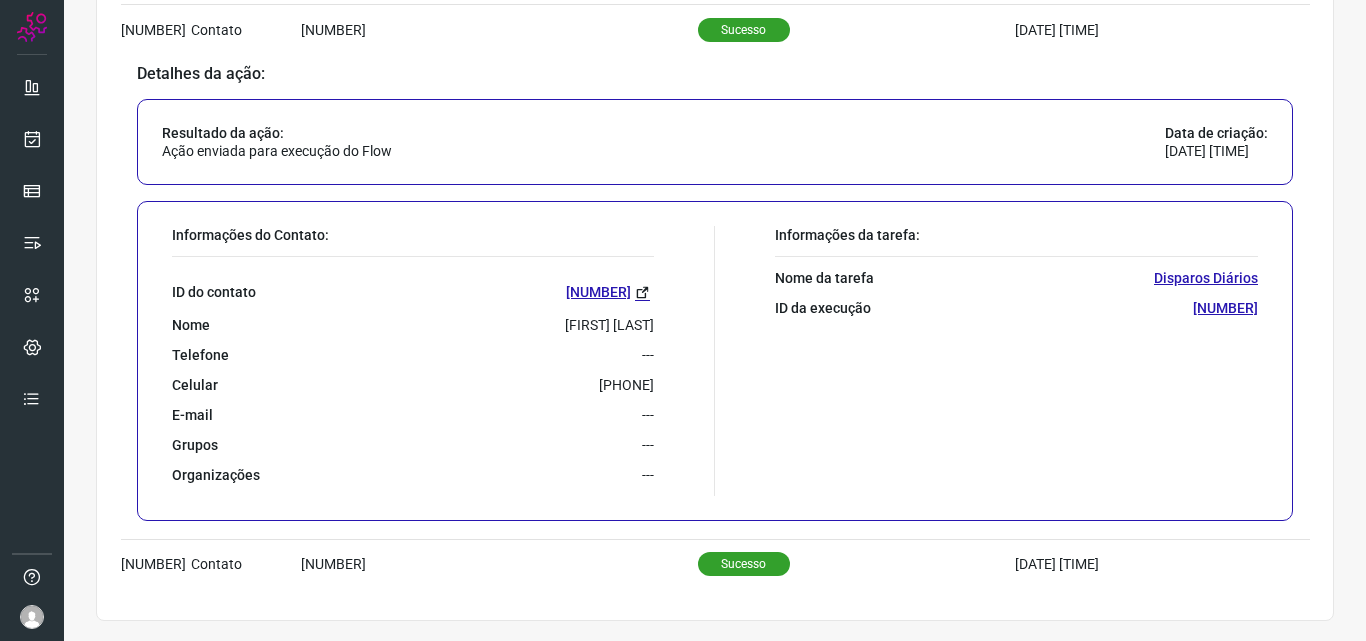 scroll, scrollTop: 611, scrollLeft: 0, axis: vertical 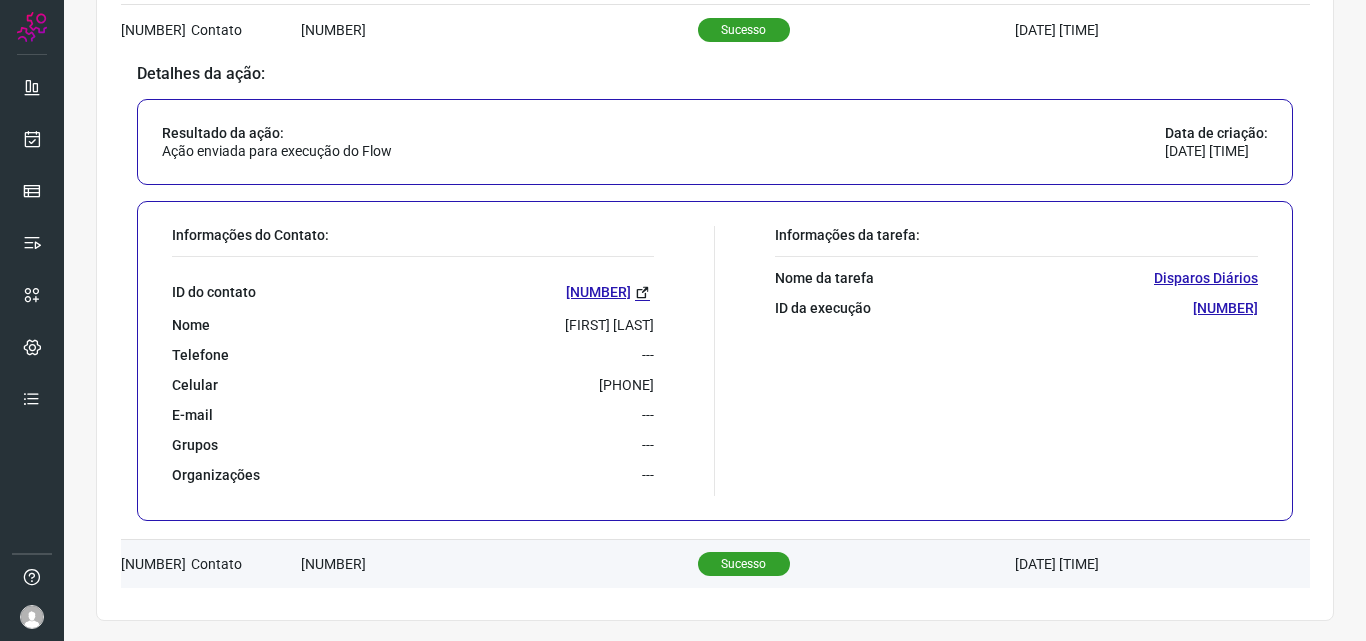click on "Sucesso" at bounding box center (744, 564) 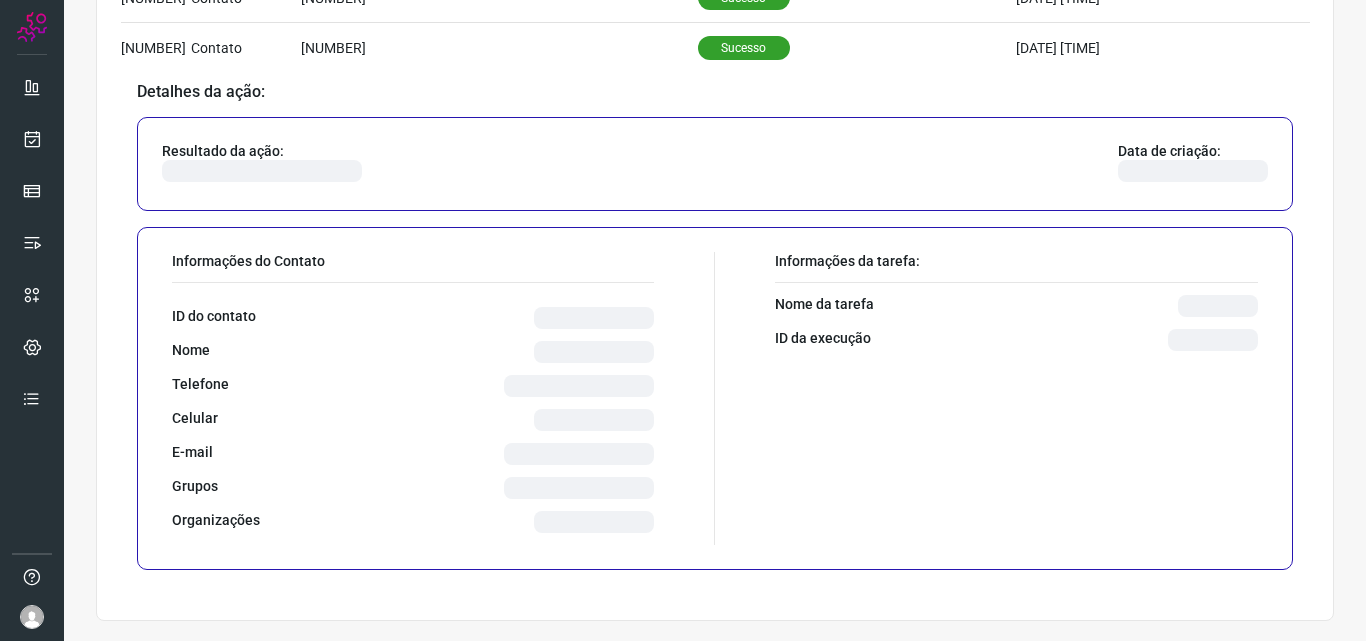 scroll, scrollTop: 611, scrollLeft: 0, axis: vertical 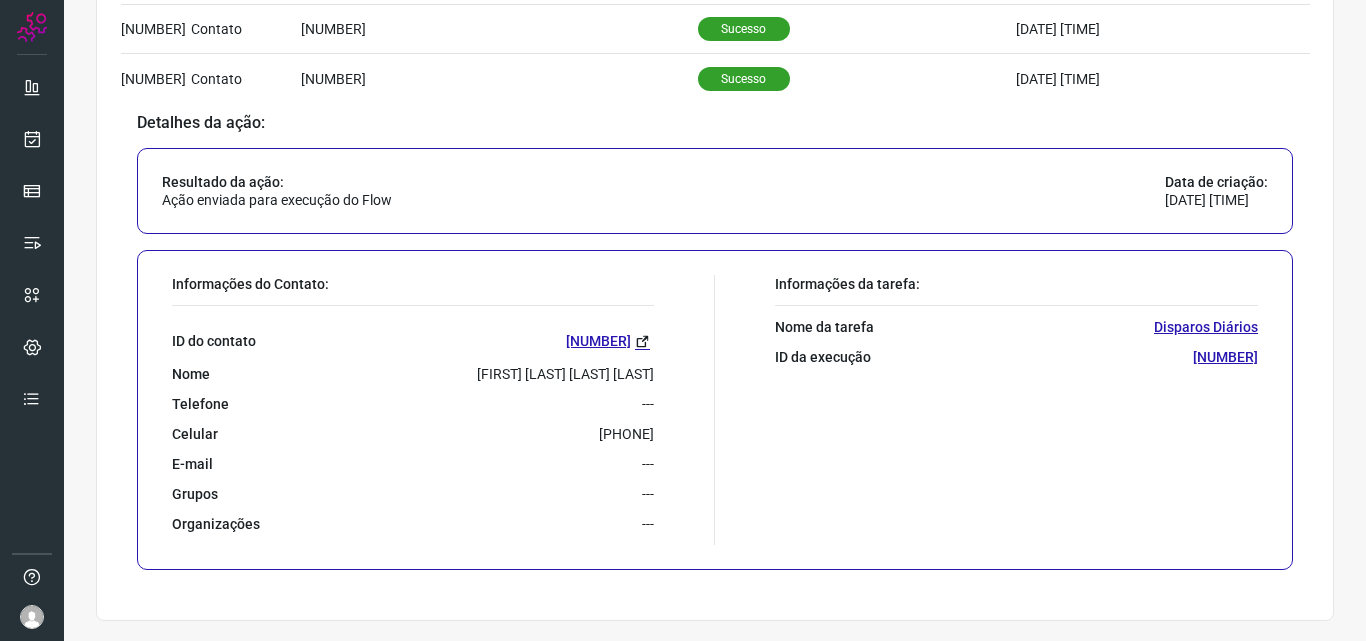 drag, startPoint x: 563, startPoint y: 431, endPoint x: 649, endPoint y: 437, distance: 86.209045 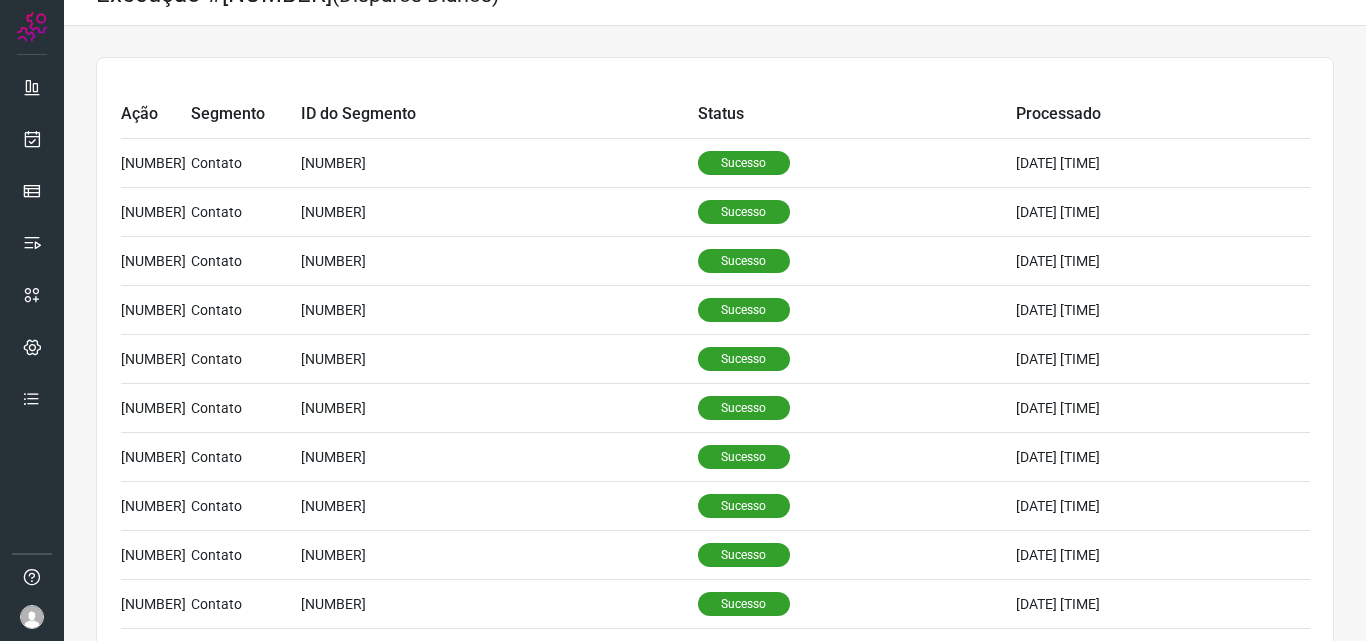 scroll, scrollTop: 0, scrollLeft: 0, axis: both 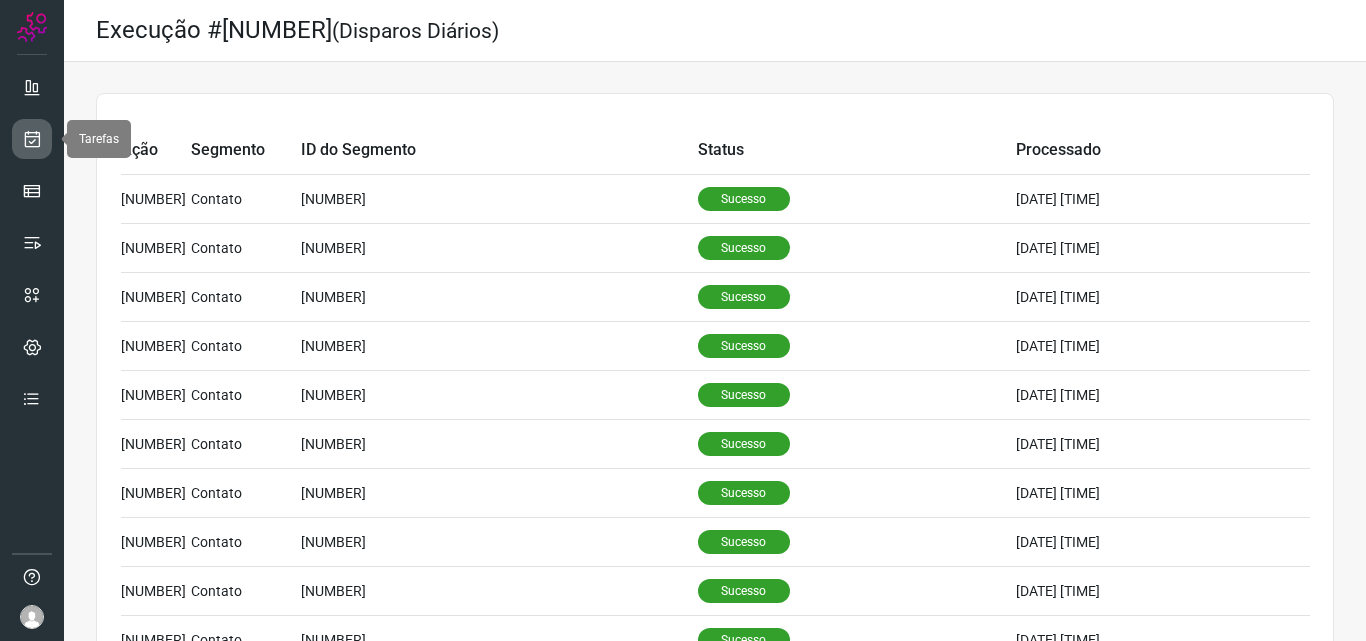 click at bounding box center (32, 139) 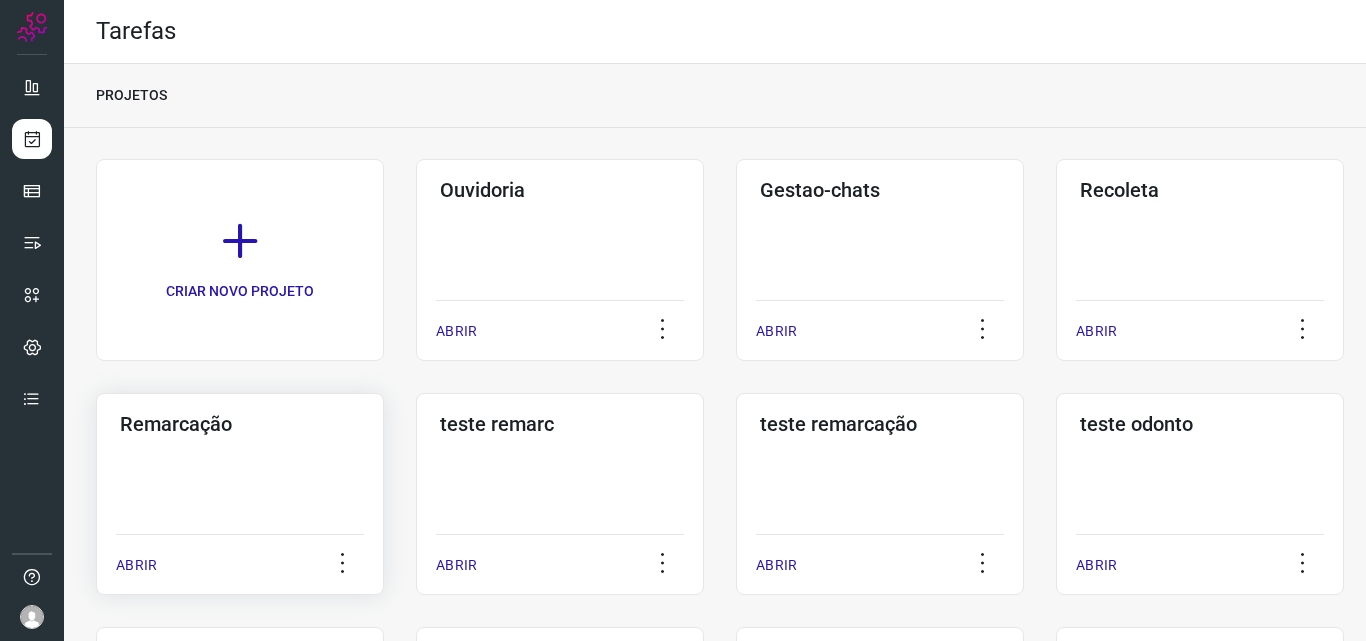 click on "ABRIR" at bounding box center [240, 559] 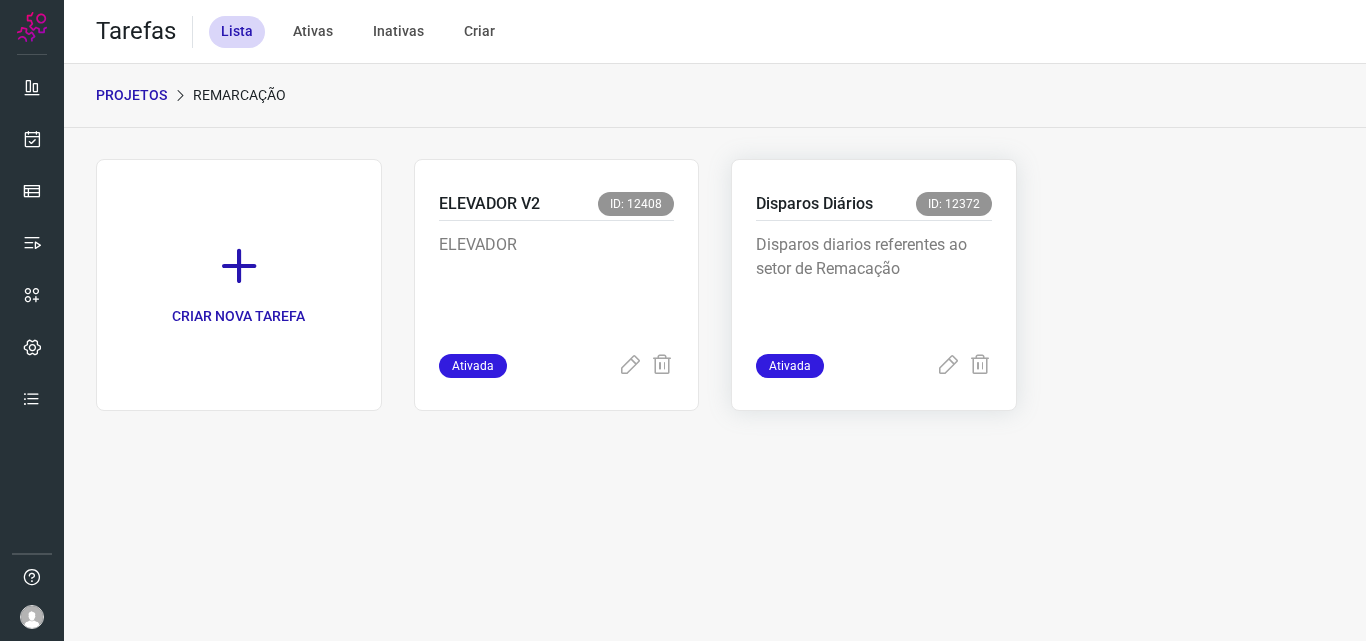 click on "Disparos diarios referentes ao setor de Remacação" at bounding box center [874, 283] 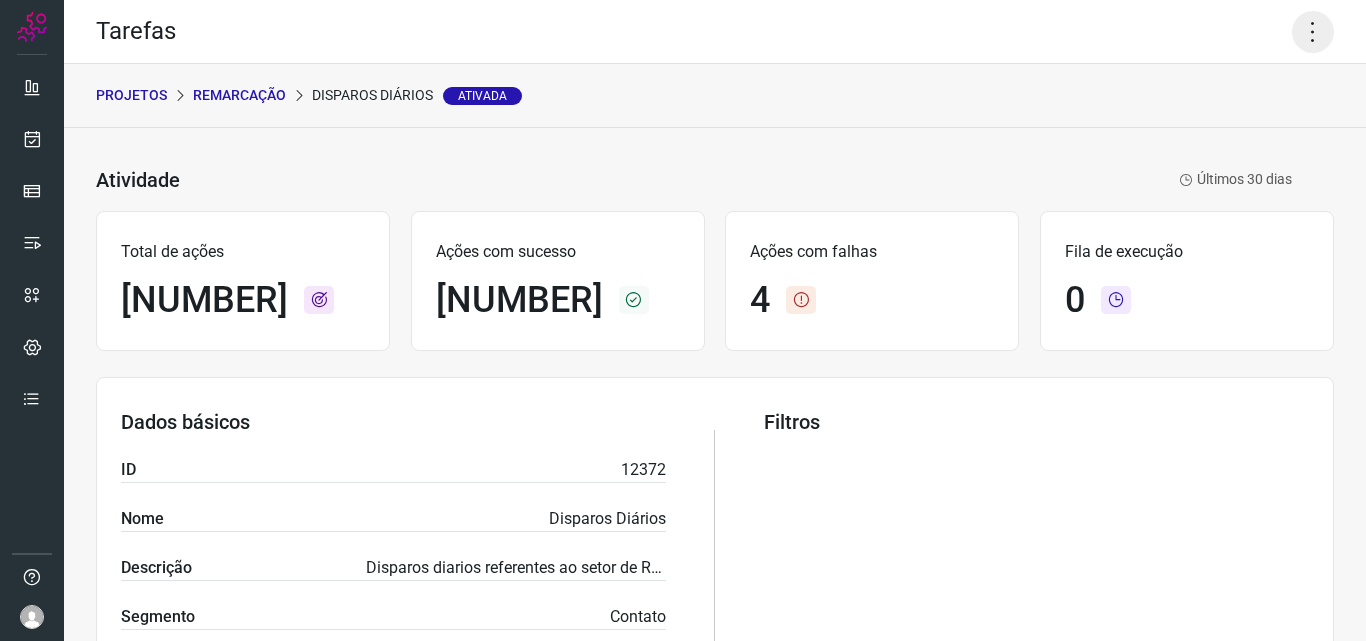 click 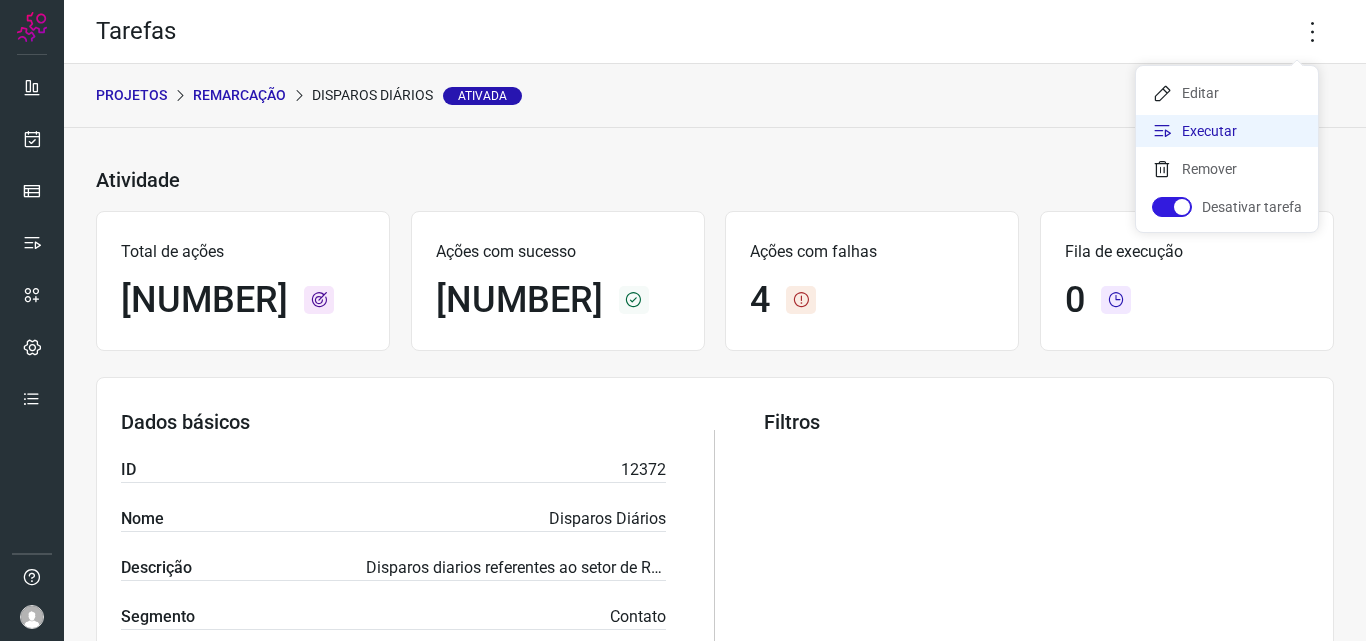 click on "Executar" 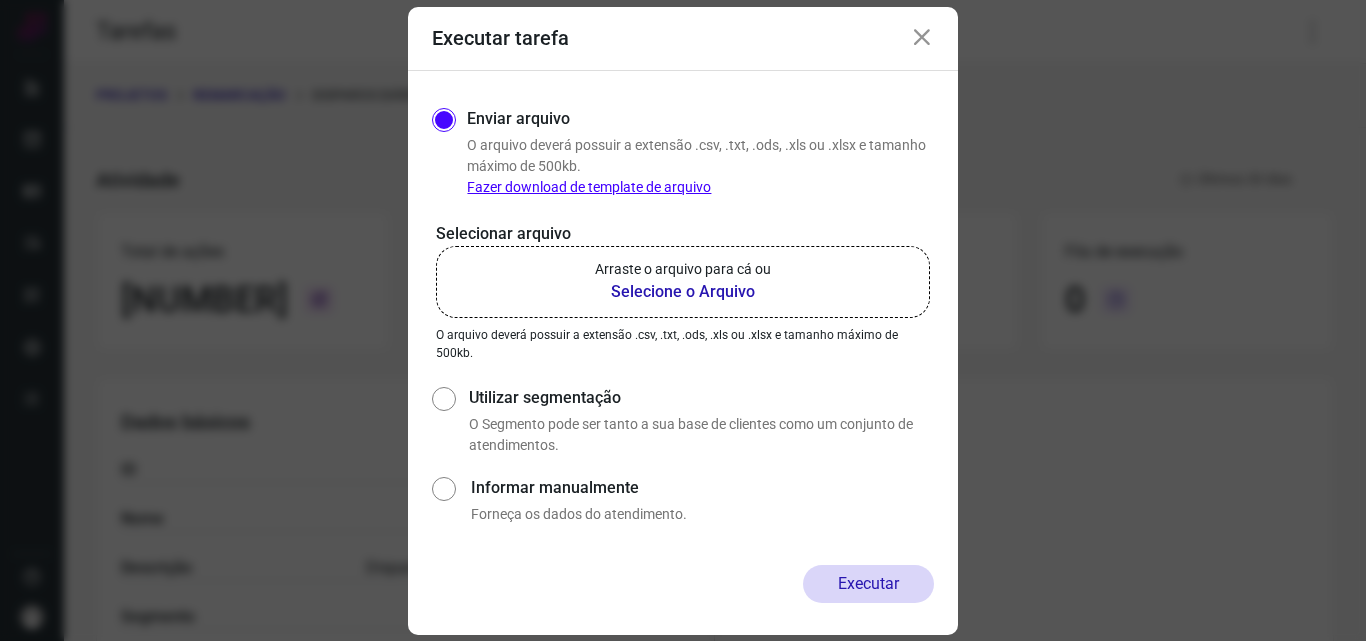 click on "Selecione o Arquivo" at bounding box center (683, 292) 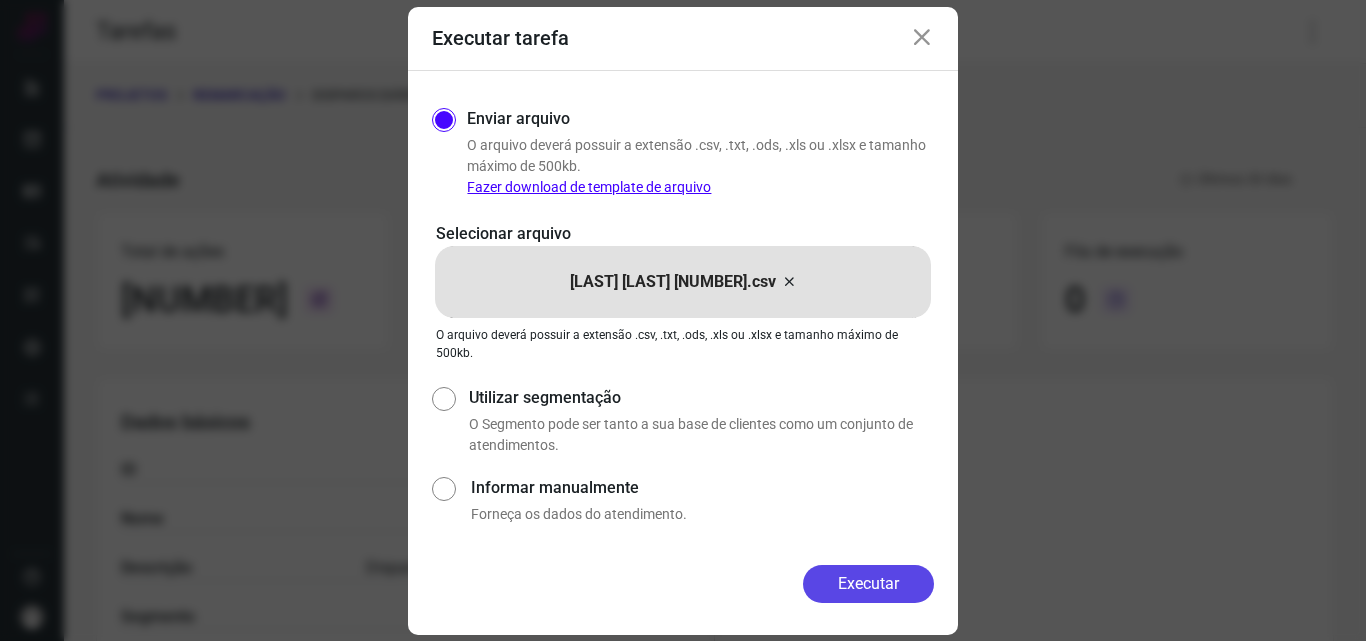 click on "Executar" at bounding box center [868, 584] 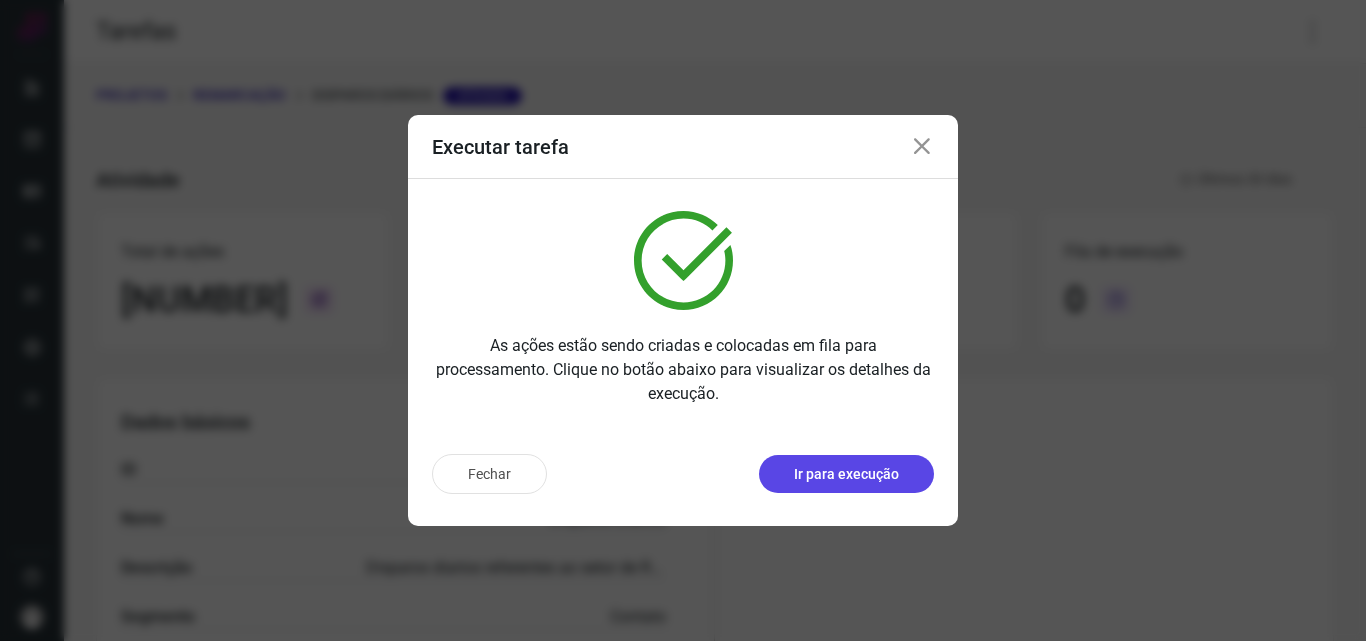 click on "Ir para execução" at bounding box center [846, 474] 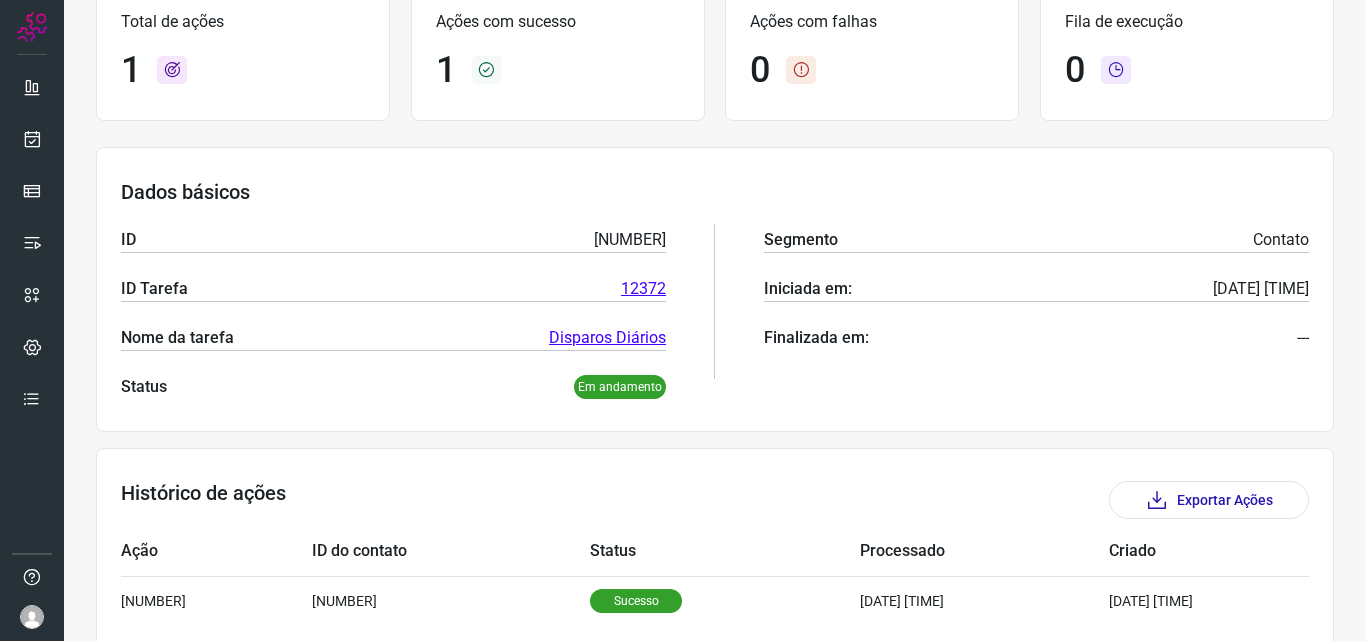 scroll, scrollTop: 0, scrollLeft: 0, axis: both 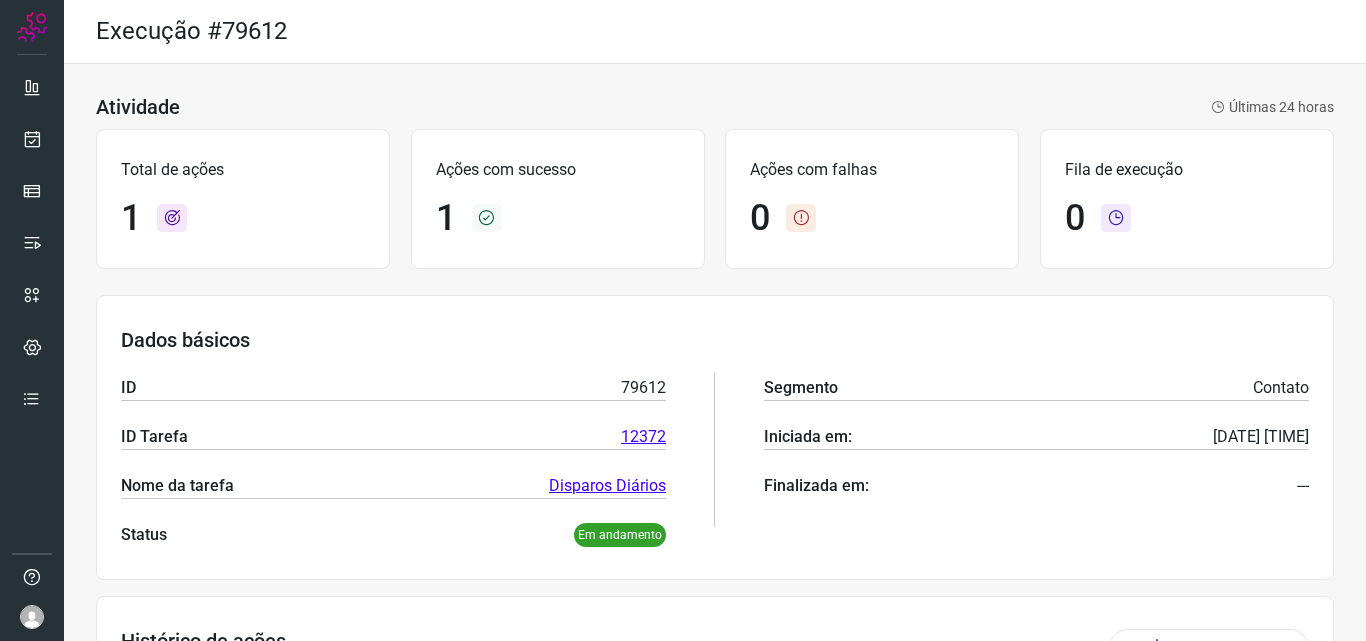 click at bounding box center [32, 249] 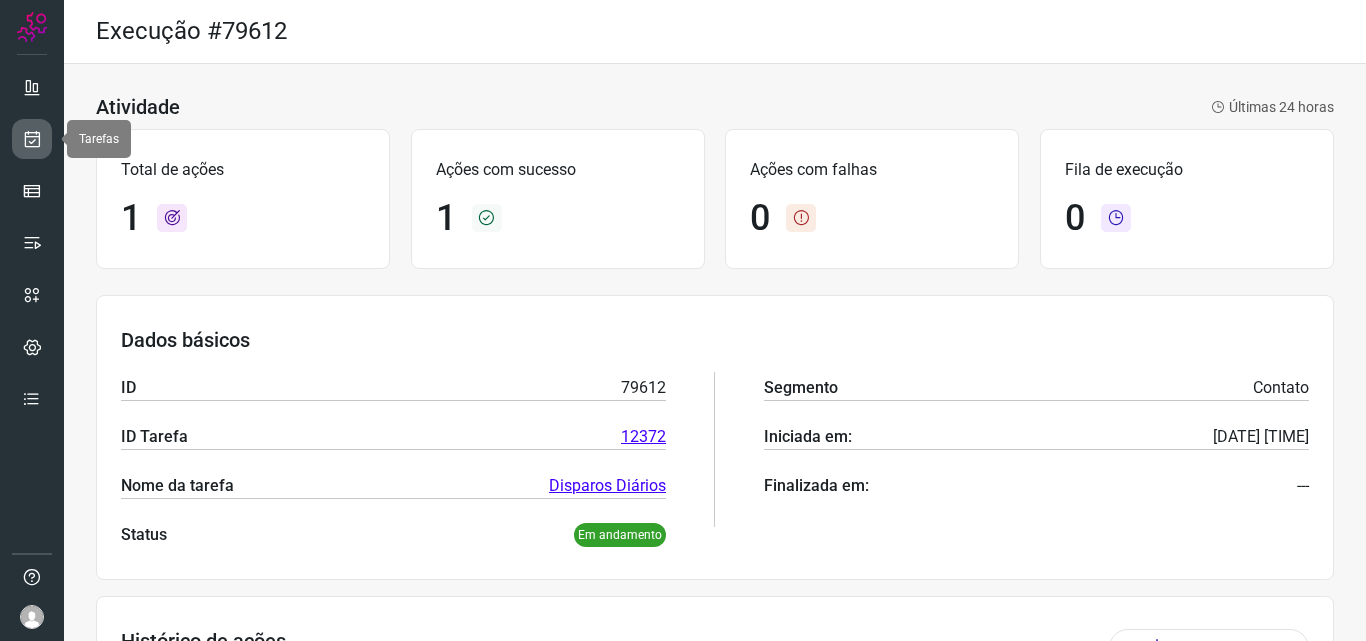 click at bounding box center [32, 139] 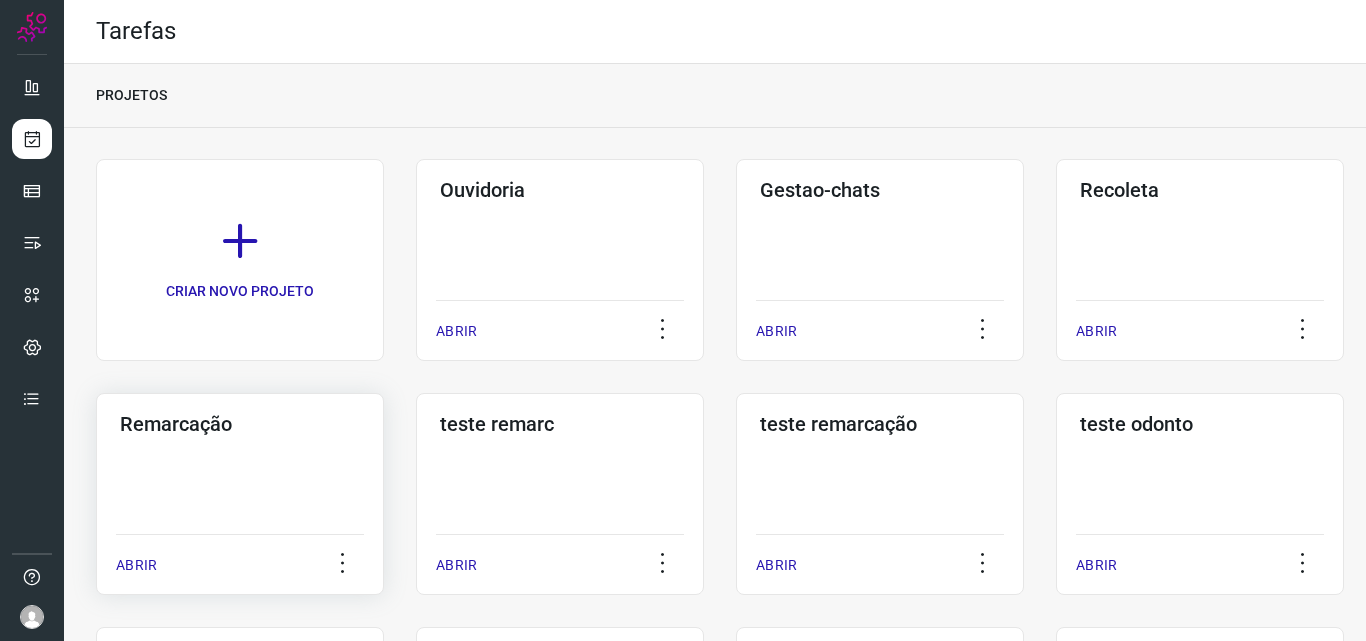 click on "Remarcação  ABRIR" 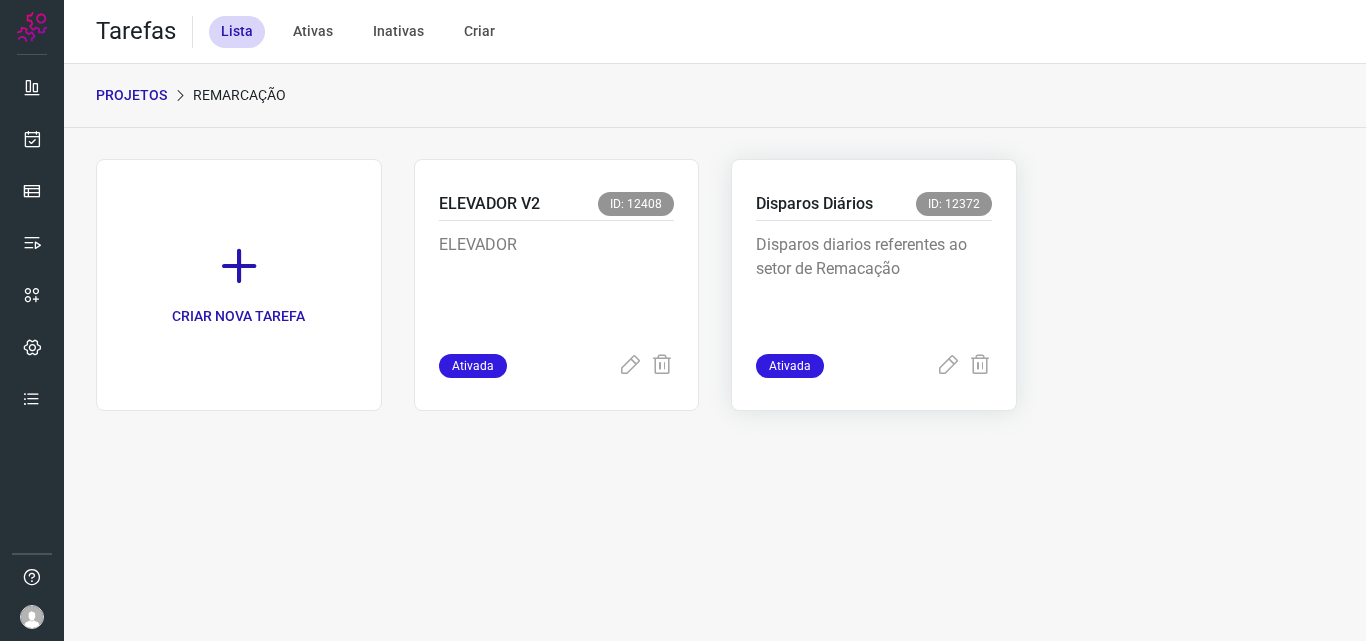 click on "Disparos diarios referentes ao setor de Remacação" at bounding box center (874, 283) 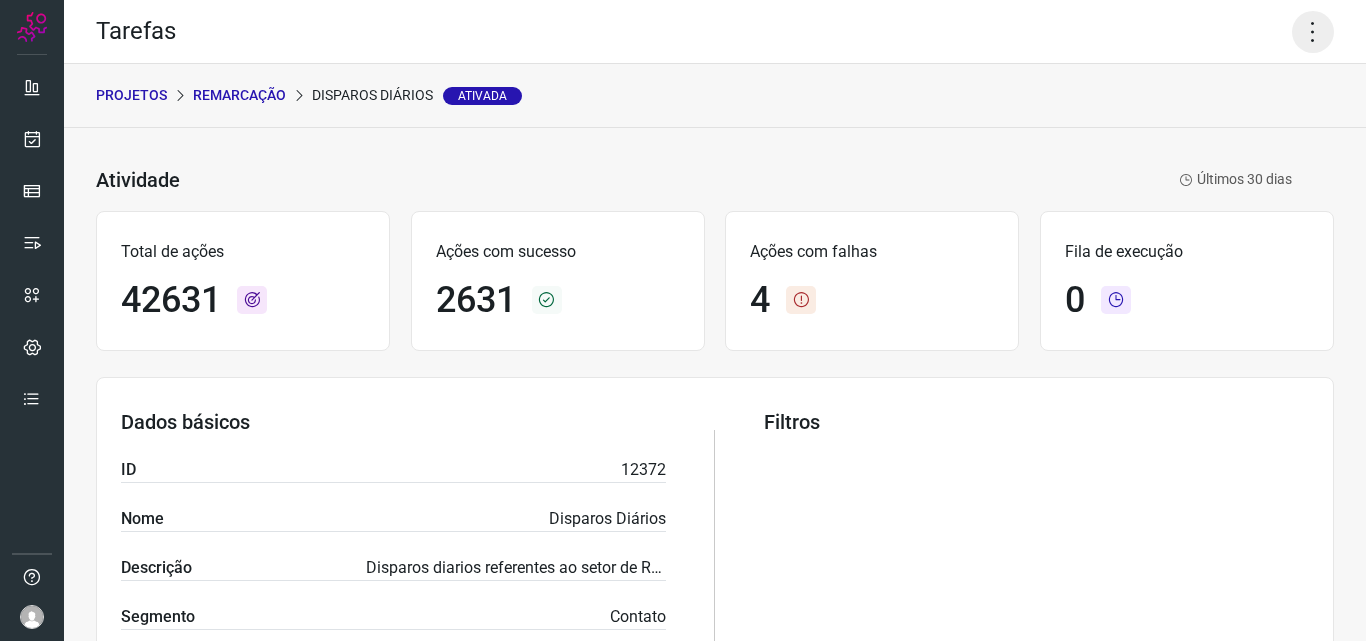 click 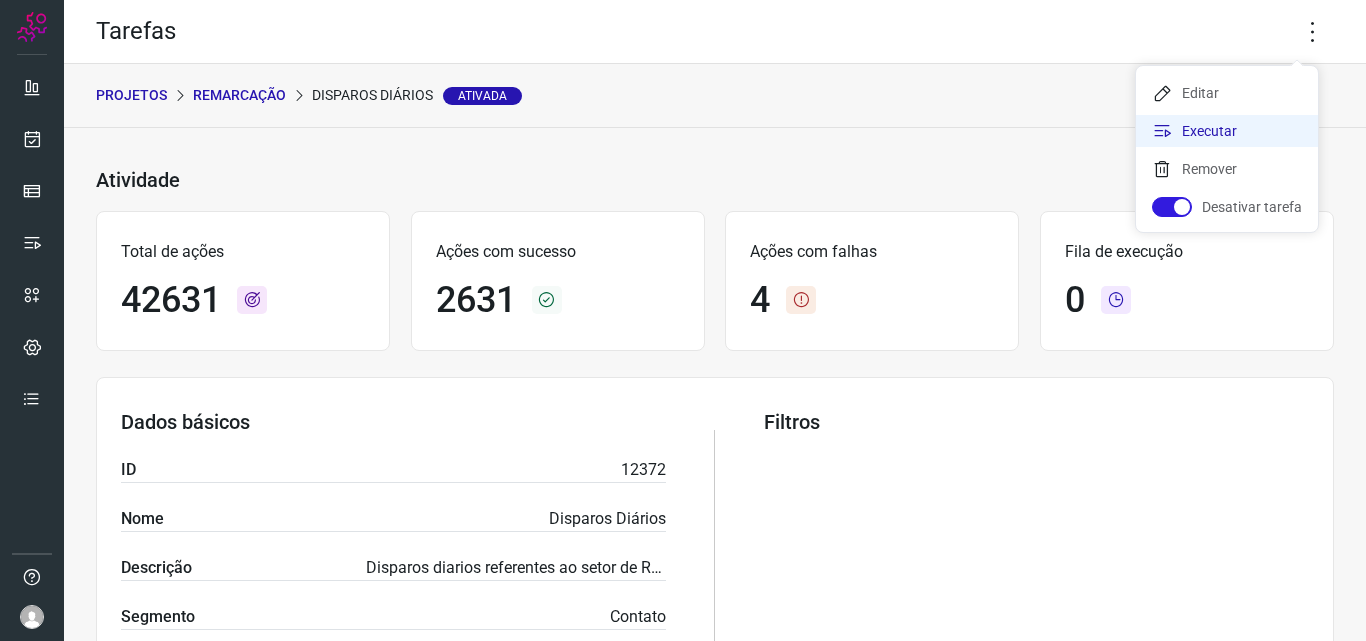 click on "Executar" 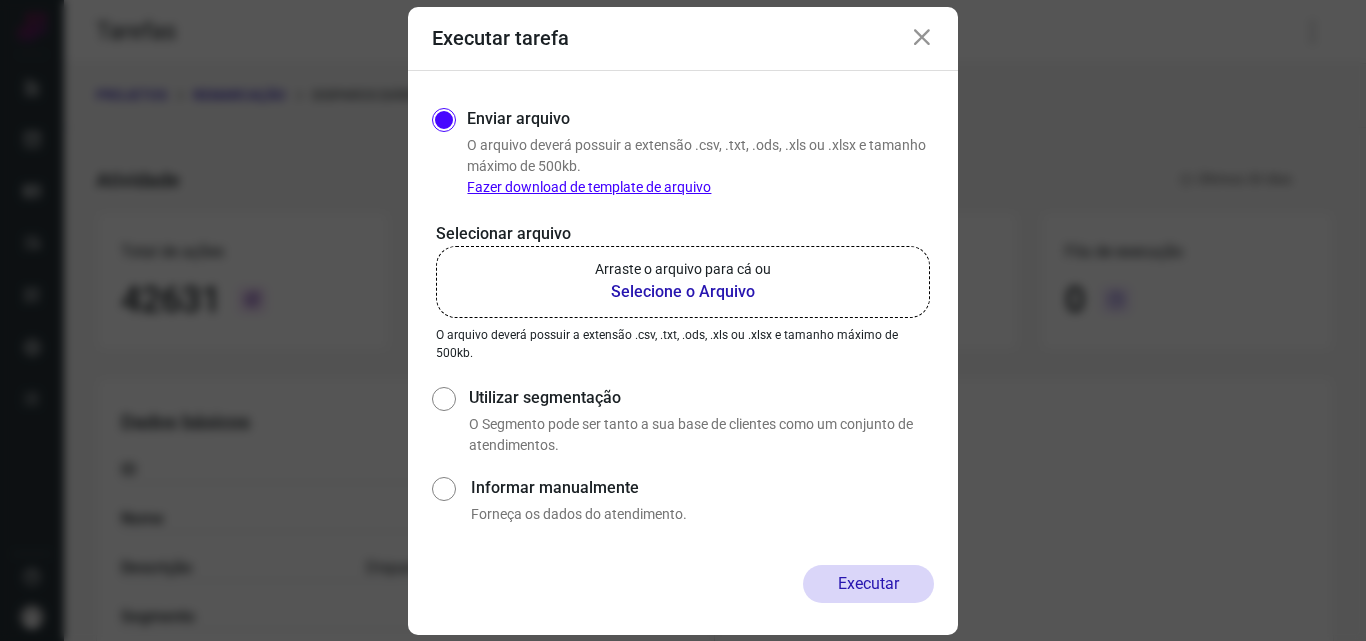 click on "Selecione o Arquivo" at bounding box center (683, 292) 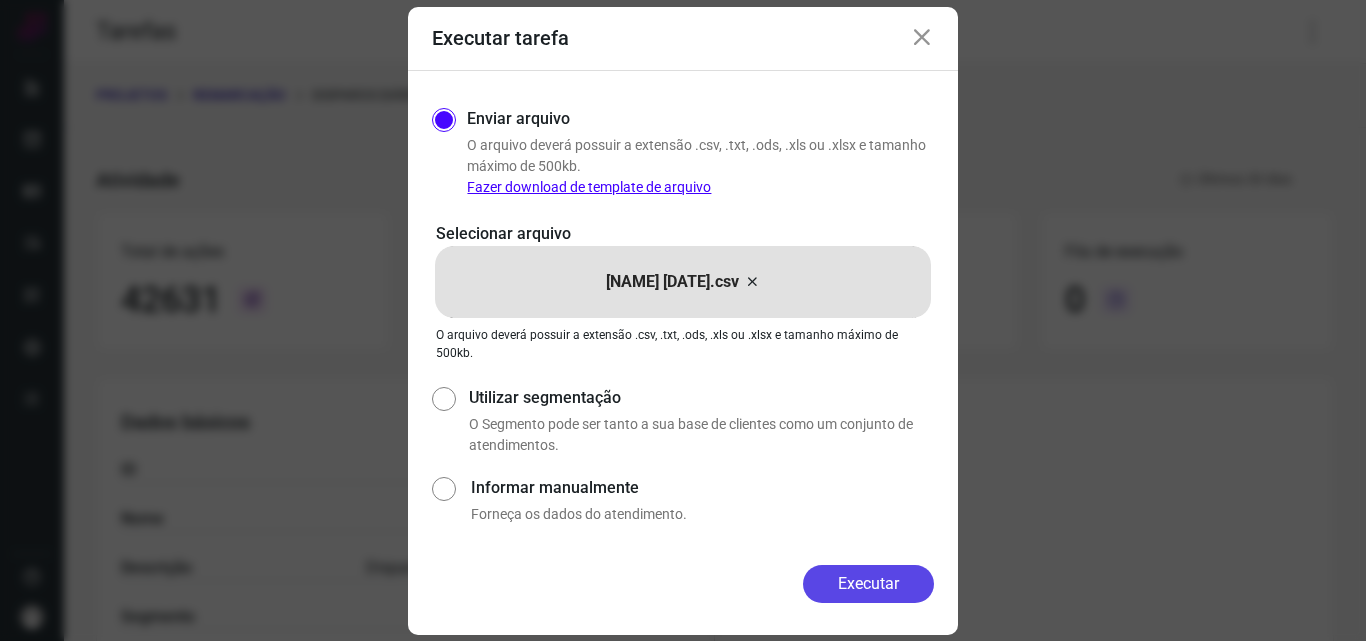 click on "Executar" at bounding box center [868, 584] 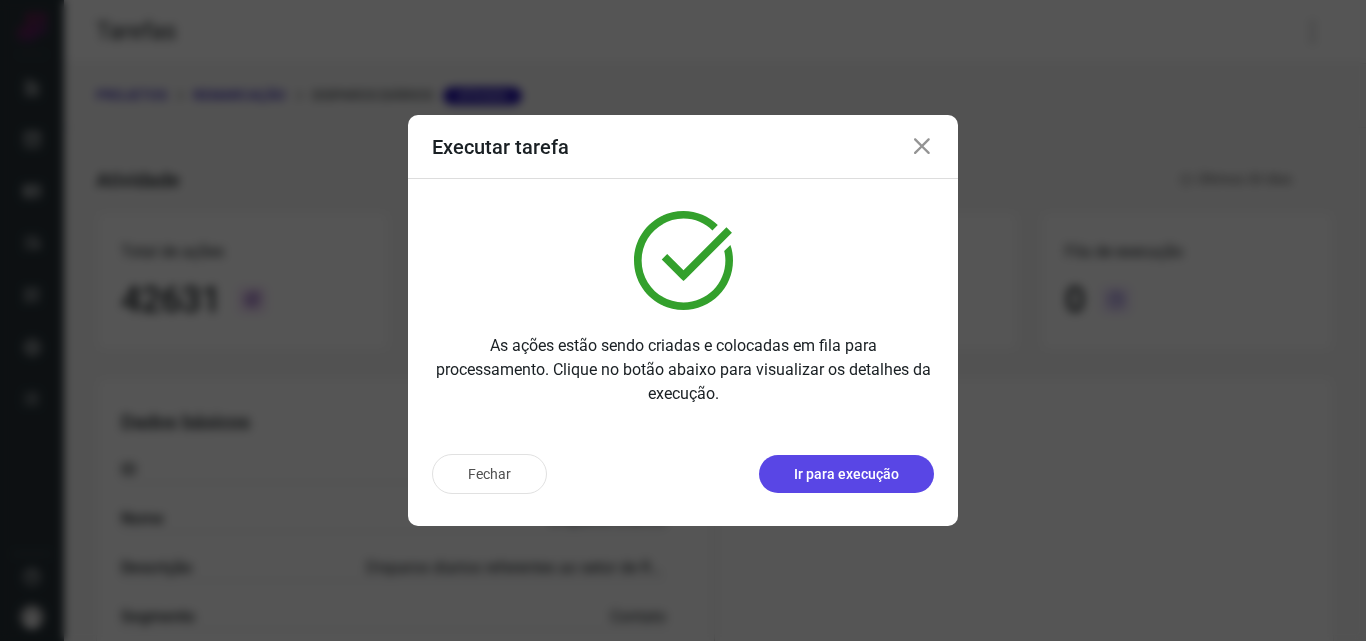 click on "Ir para execução" at bounding box center [846, 474] 